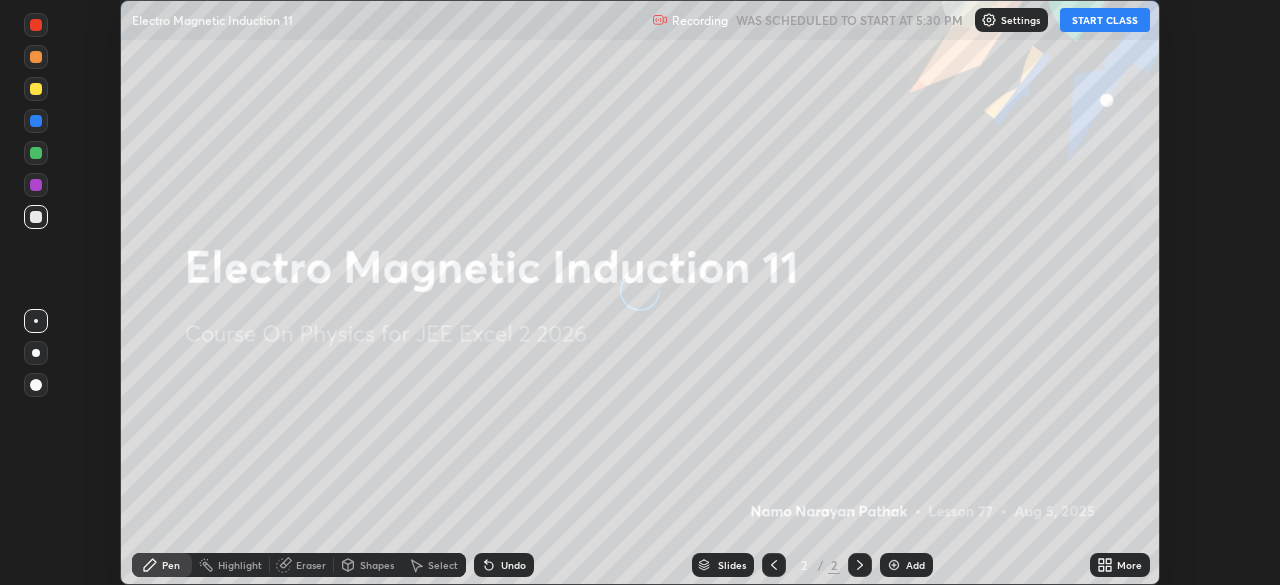 scroll, scrollTop: 0, scrollLeft: 0, axis: both 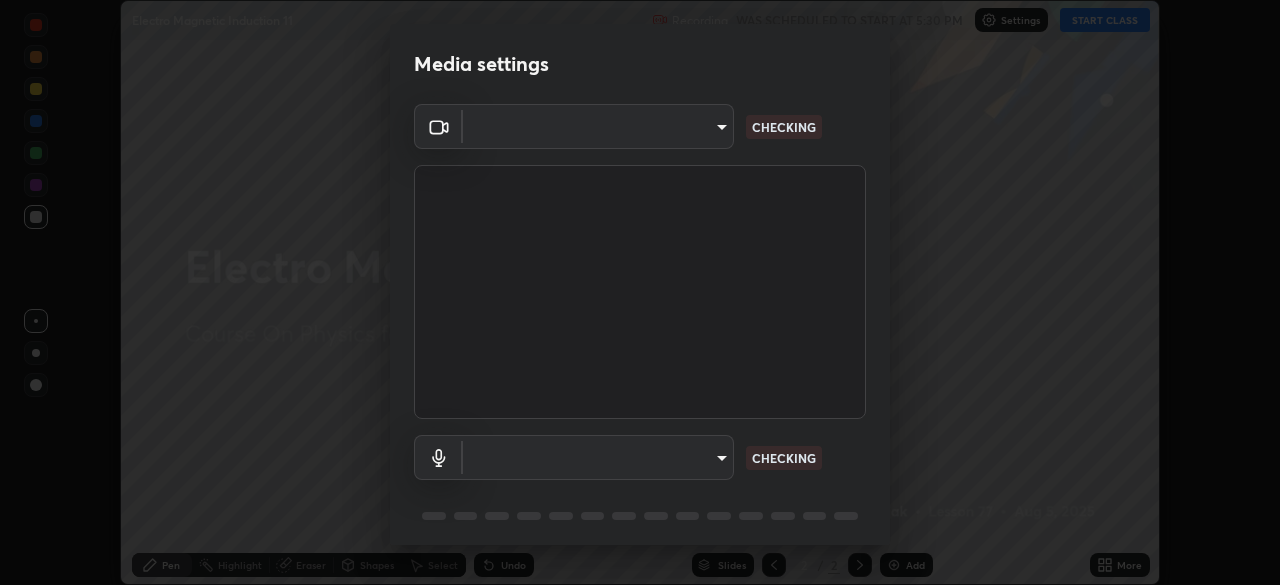 type on "7ffe746ce8ca42343a89eba51defe17308df5f7c8fbb39045481897f6e7d0854" 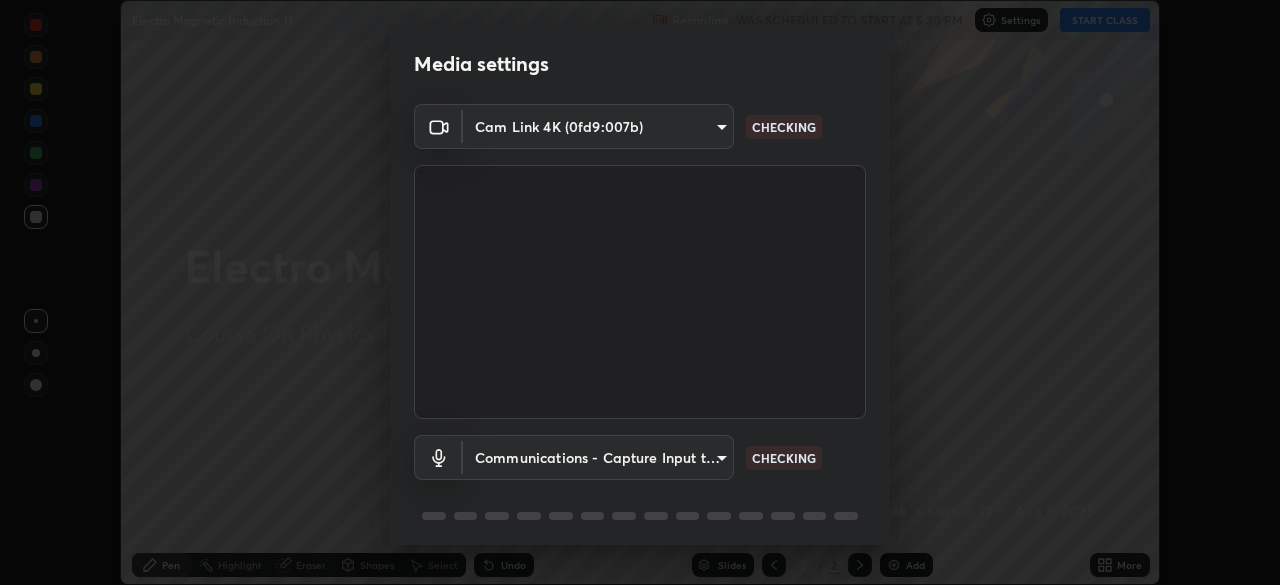scroll, scrollTop: 71, scrollLeft: 0, axis: vertical 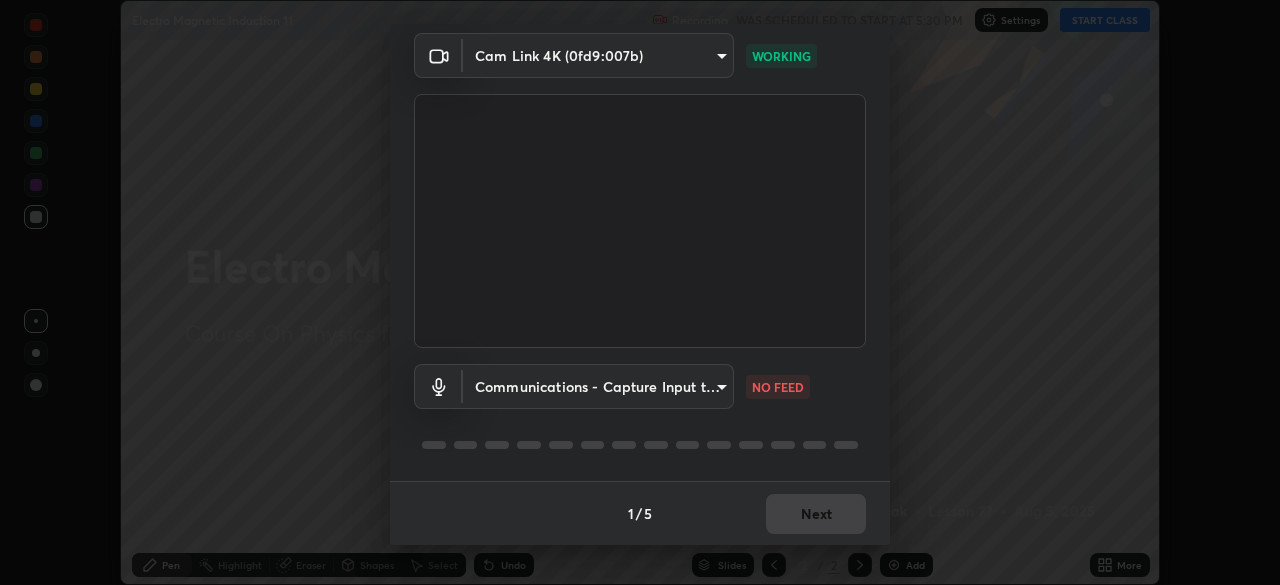 click on "Erase all Electro Magnetic Induction 11 Recording WAS SCHEDULED TO START AT 5:30 PM Settings START CLASS Setting up your live class Electro Magnetic Induction 11 • L77 of Course On Physics for JEE Excel 2 2026 [FIRST] [LAST] Pen Highlight Eraser Shapes Select Undo Slides 2 / 2 Add More No doubts shared Encourage your learners to ask a doubt for better clarity Report an issue Reason for reporting Buffering Chat not working Audio - Video sync issue Educator video quality low ​ Attach an image Report Media settings Cam Link 4K (0fd9:007b) [UNIQUE_ID] WORKING Communications - Capture Input terminal (Digital Array MIC) communications NO FEED 1 / 5 Next" at bounding box center (640, 292) 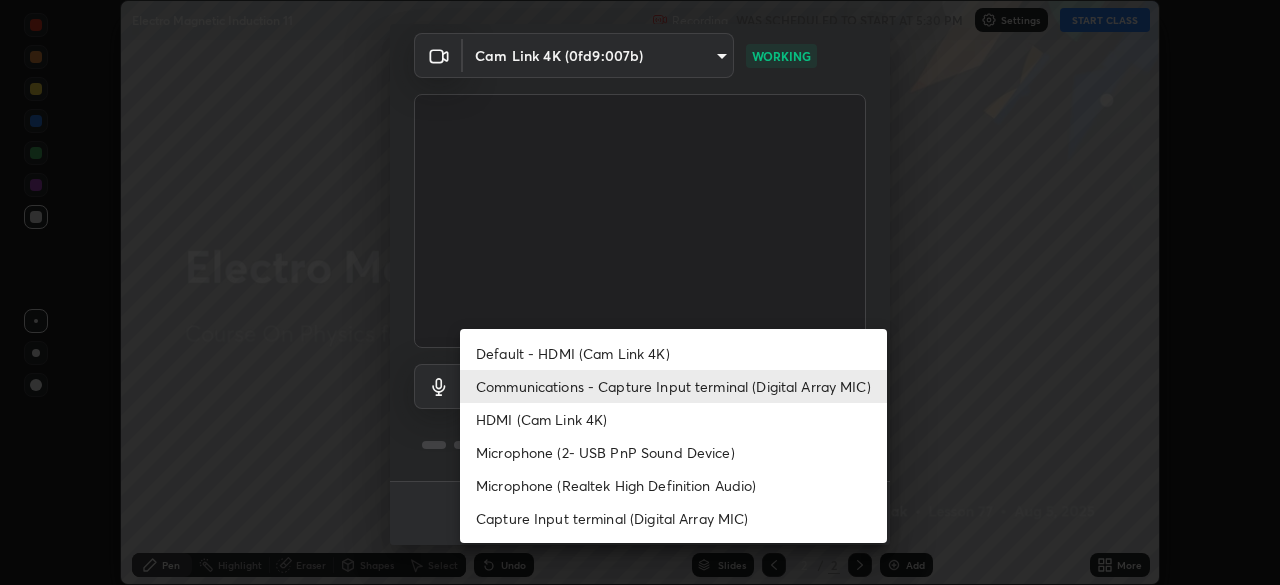 click on "Default - HDMI (Cam Link 4K)" at bounding box center (673, 353) 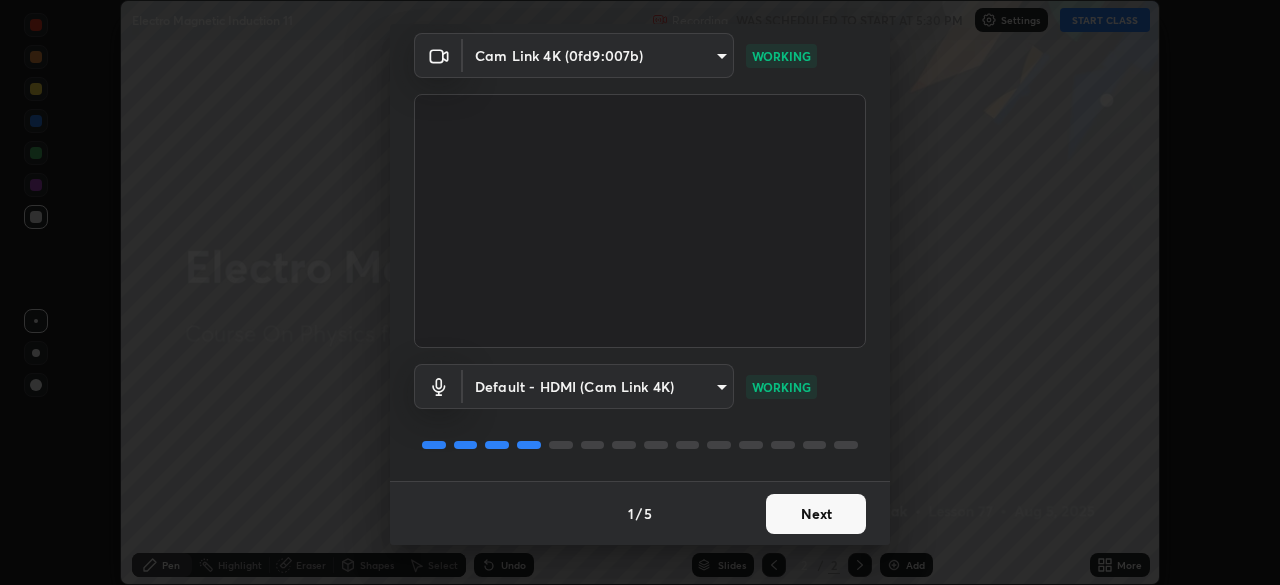 click on "Next" at bounding box center (816, 514) 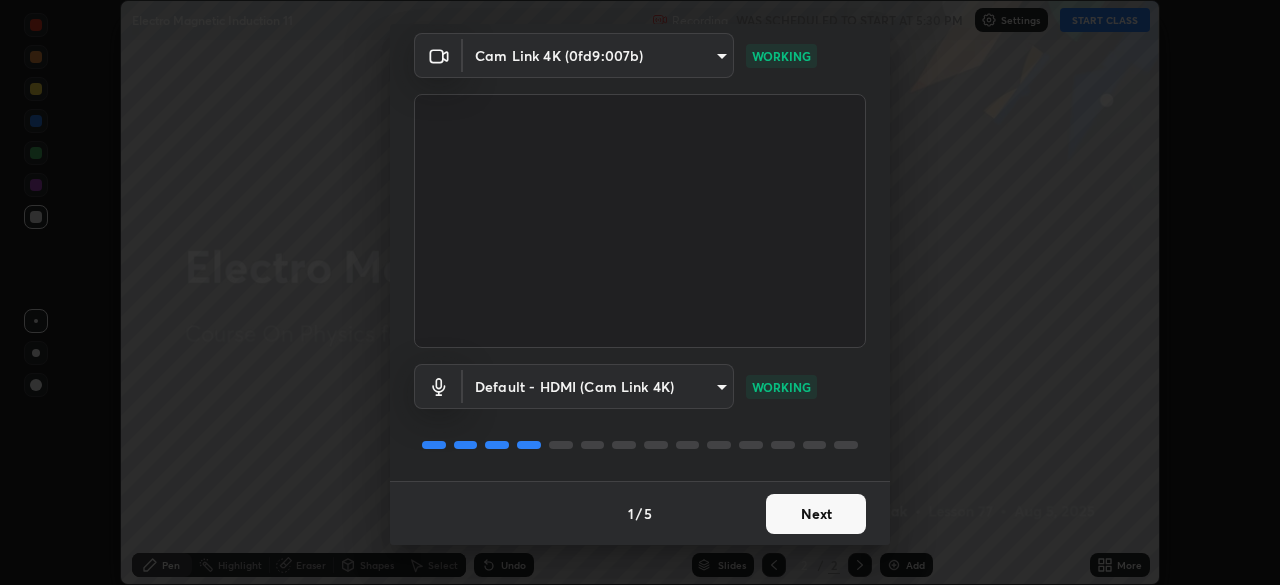scroll, scrollTop: 0, scrollLeft: 0, axis: both 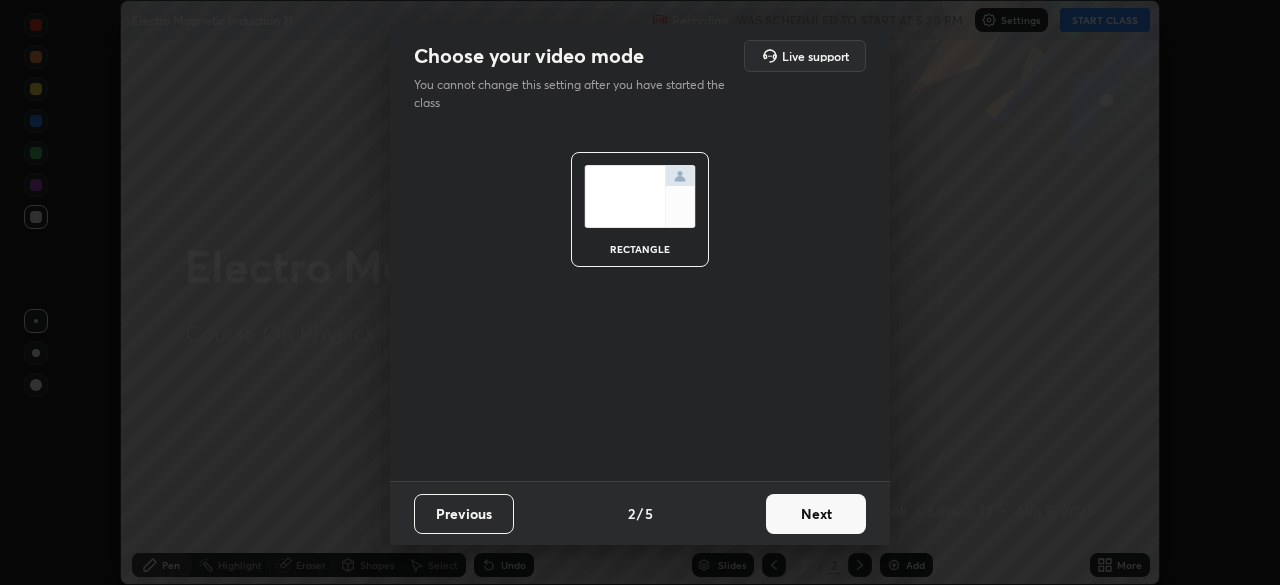 click on "Next" at bounding box center (816, 514) 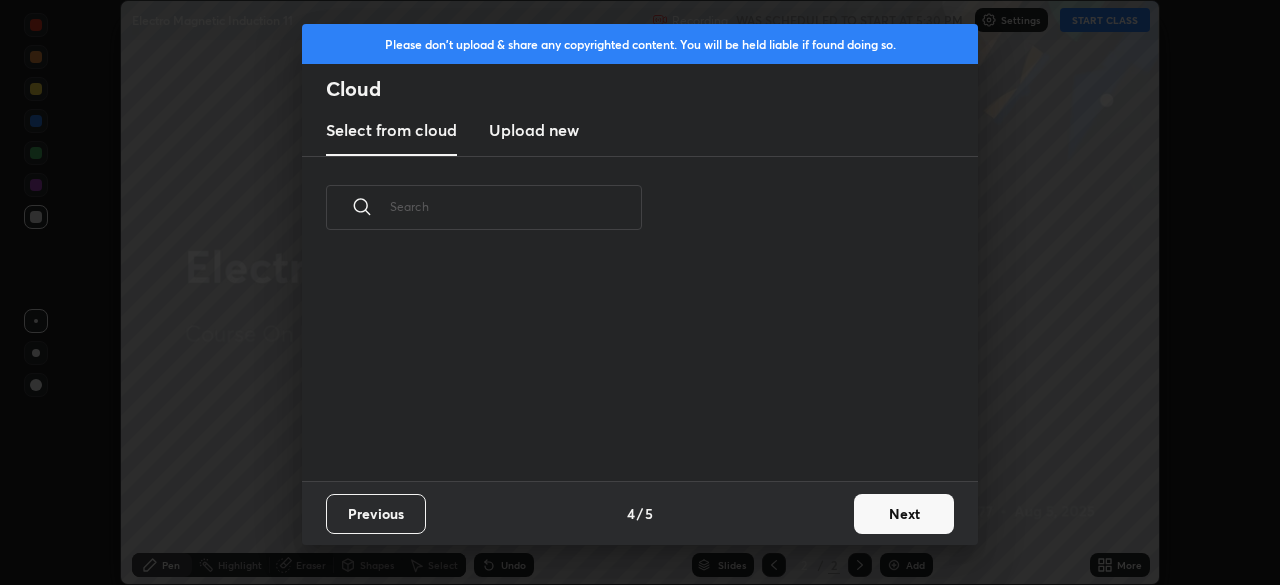 click on "Next" at bounding box center [904, 514] 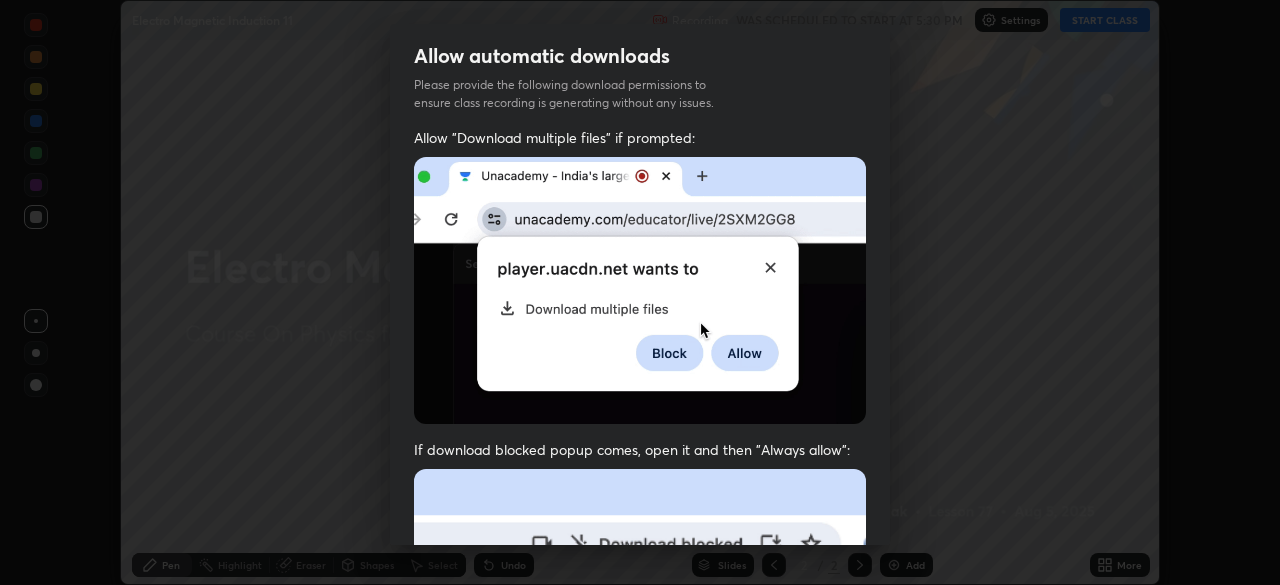 click at bounding box center (640, 687) 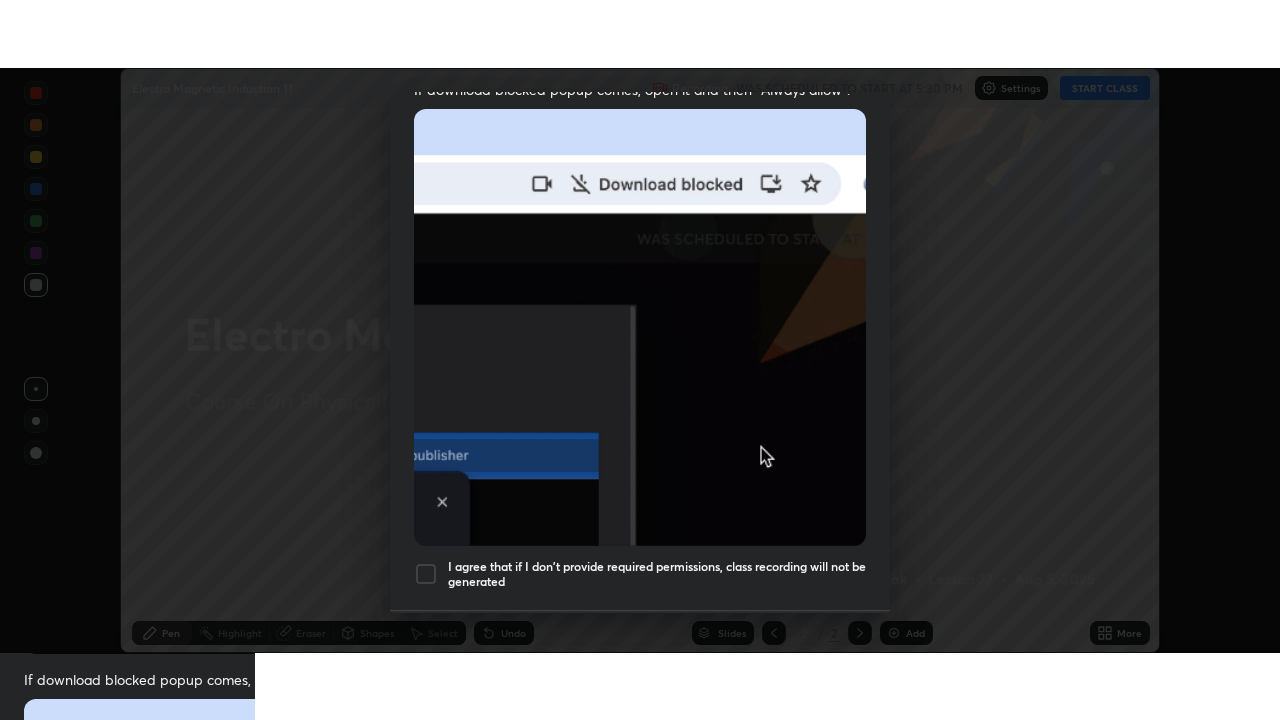 scroll, scrollTop: 479, scrollLeft: 0, axis: vertical 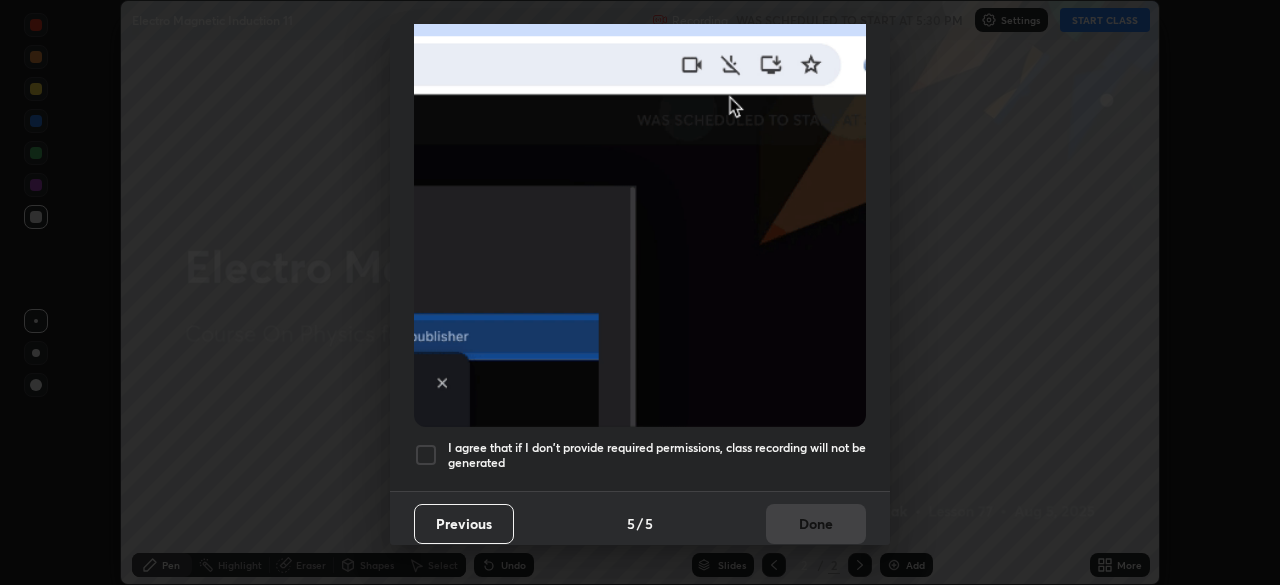 click at bounding box center (426, 455) 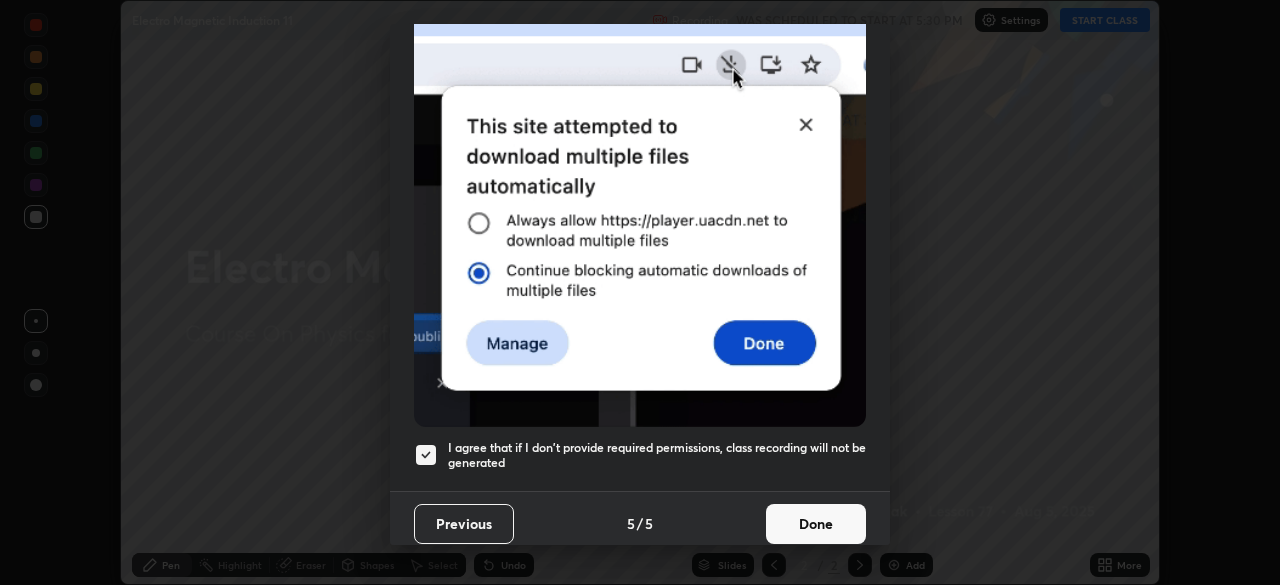 click on "Done" at bounding box center (816, 524) 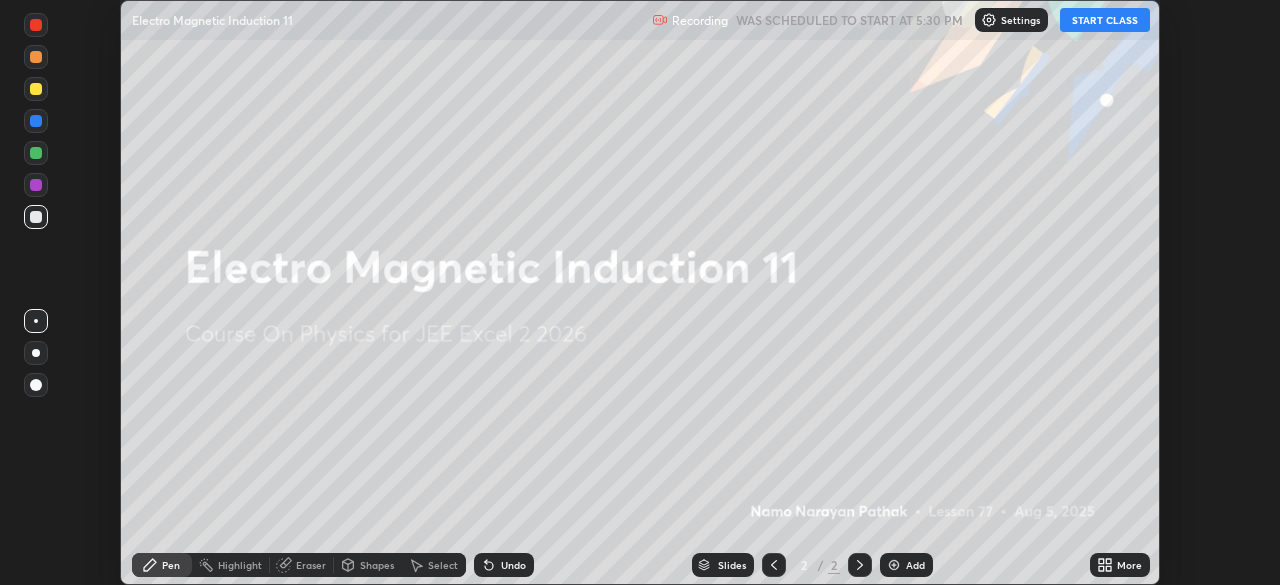 click on "START CLASS" at bounding box center [1105, 20] 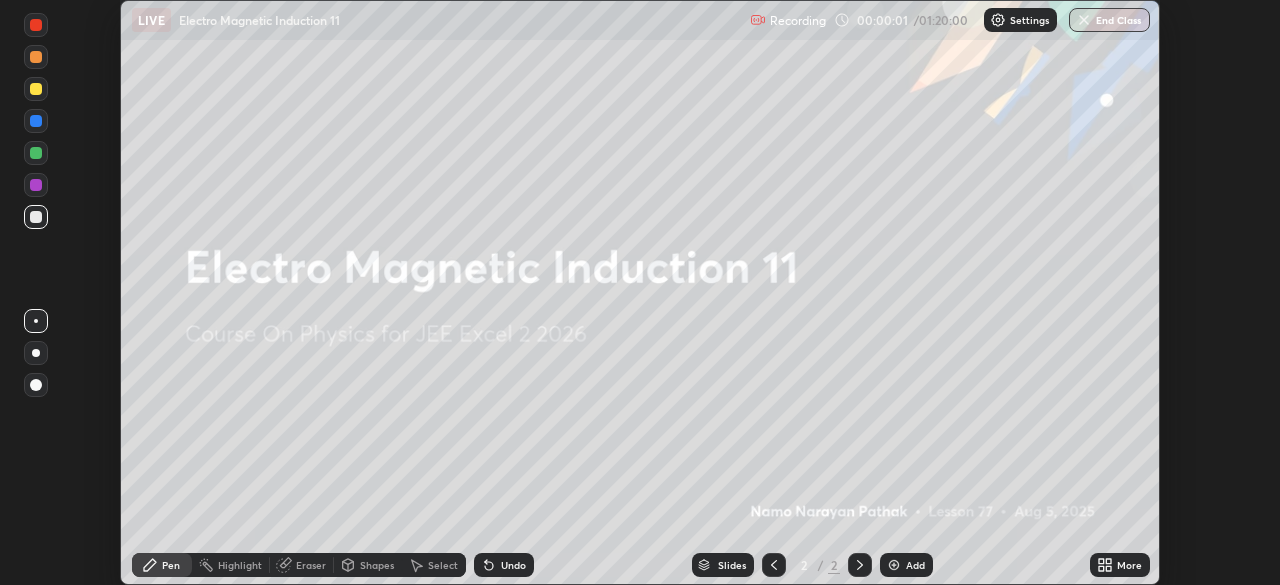 click 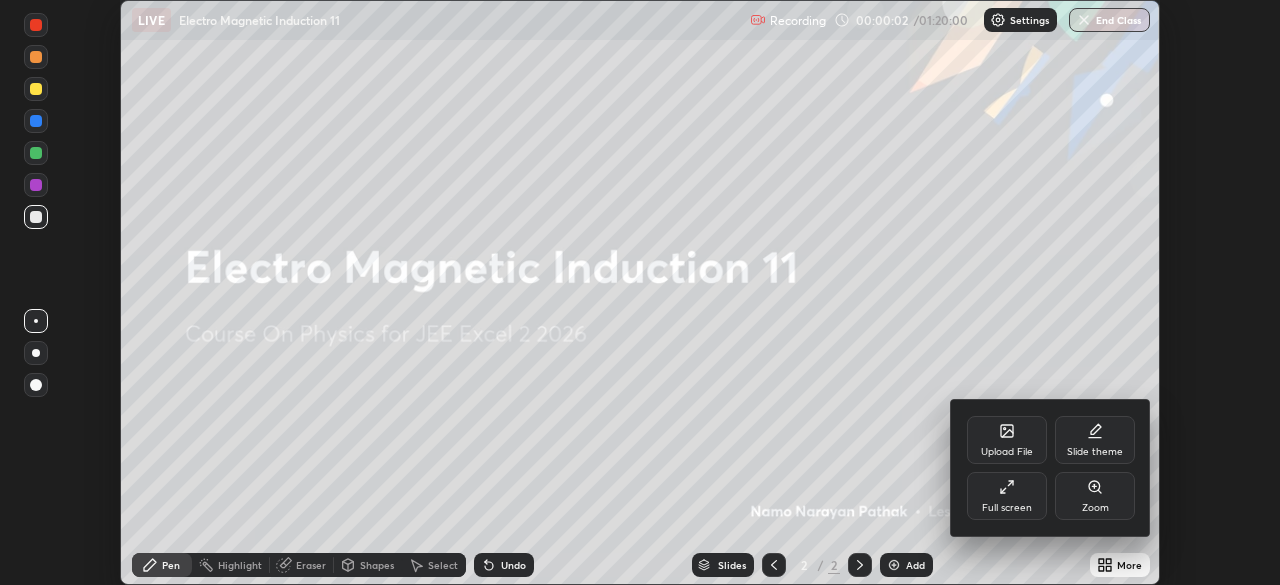 click on "Full screen" at bounding box center [1007, 508] 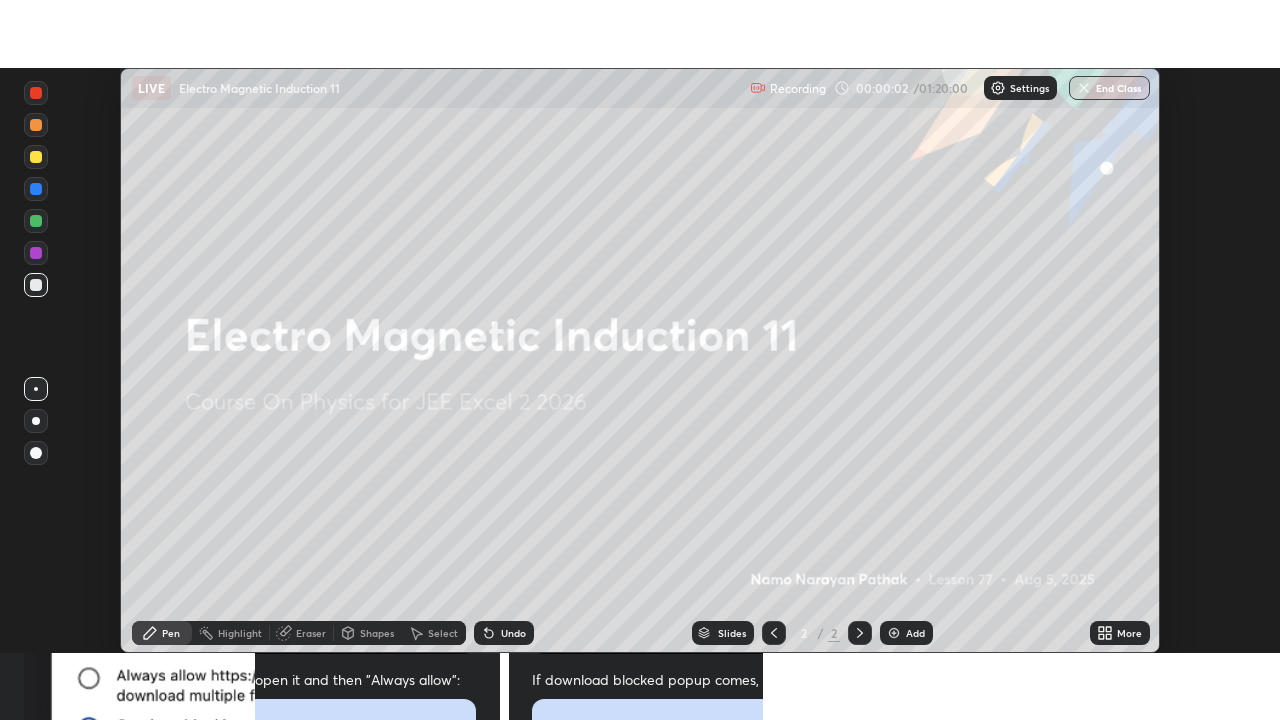 scroll, scrollTop: 99280, scrollLeft: 98720, axis: both 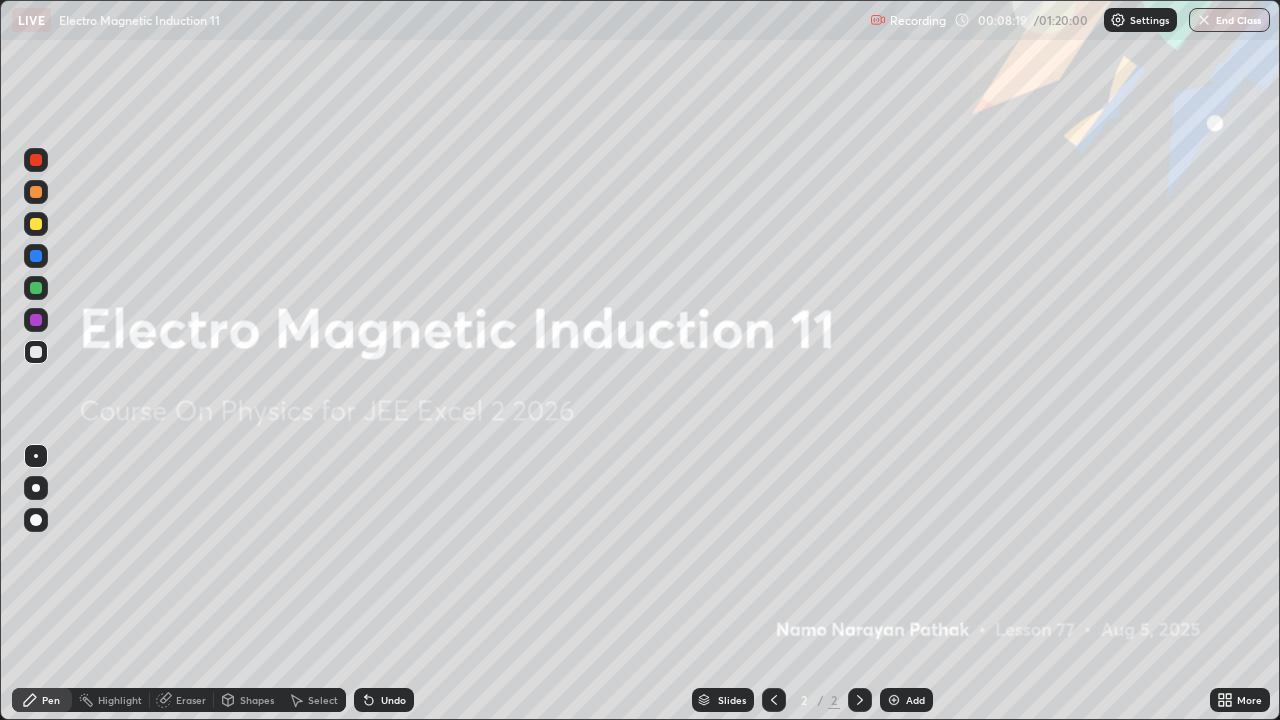 click at bounding box center (894, 700) 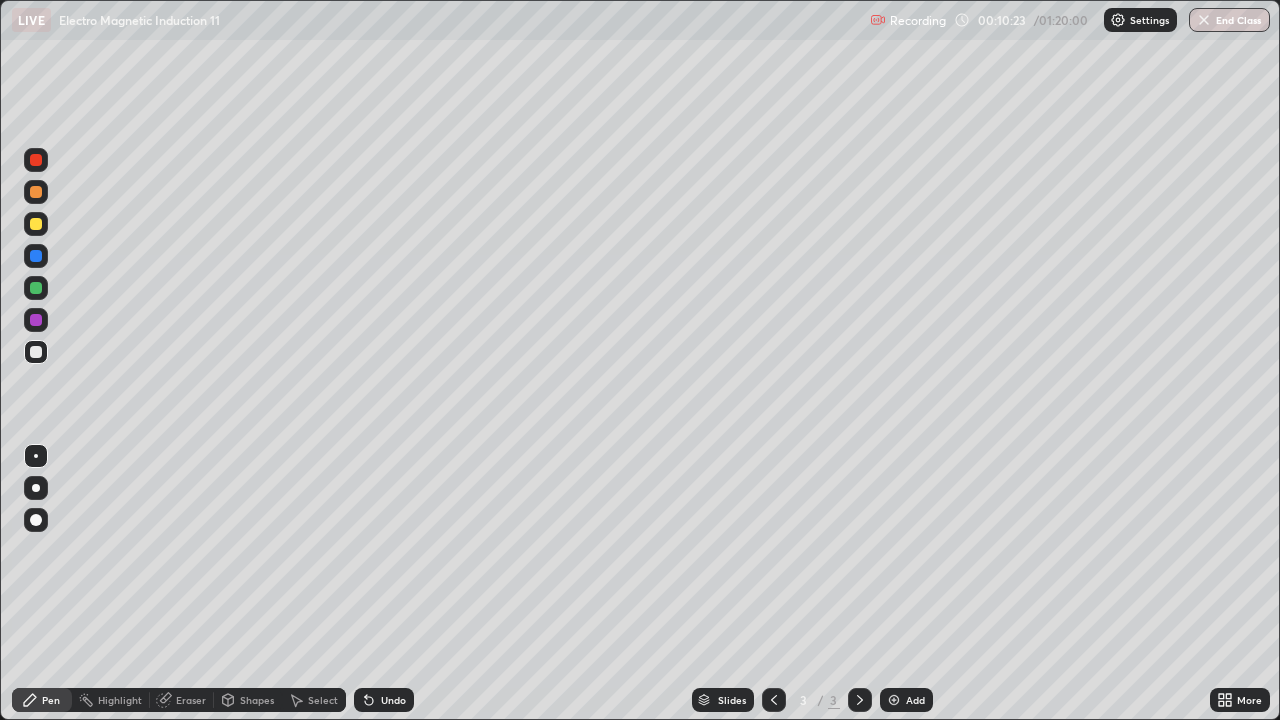 click at bounding box center (36, 192) 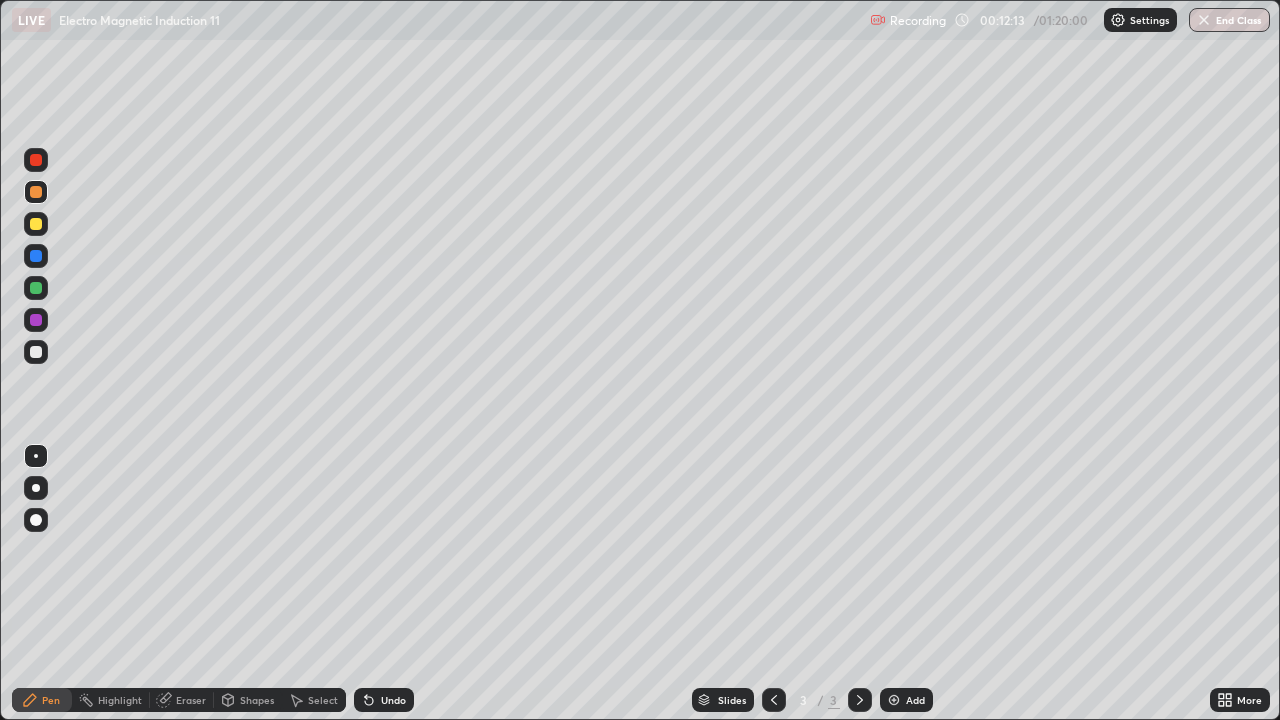 click on "Pen" at bounding box center (51, 700) 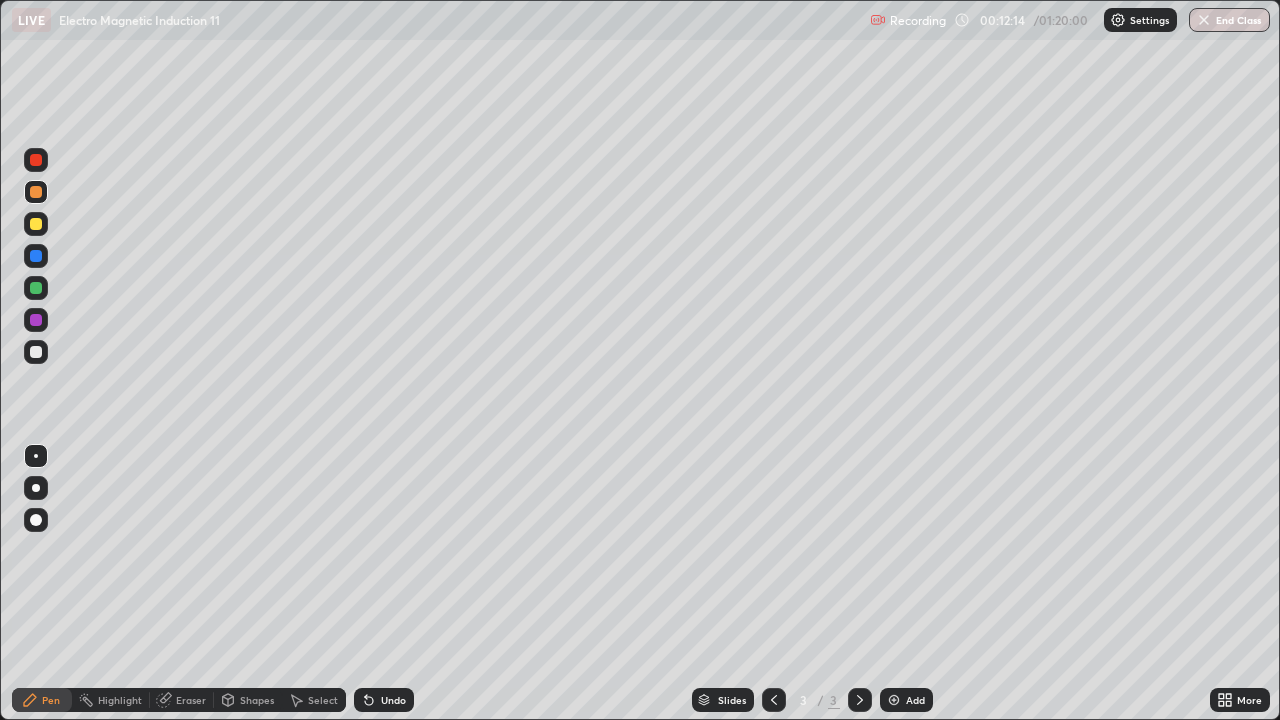 click at bounding box center (36, 256) 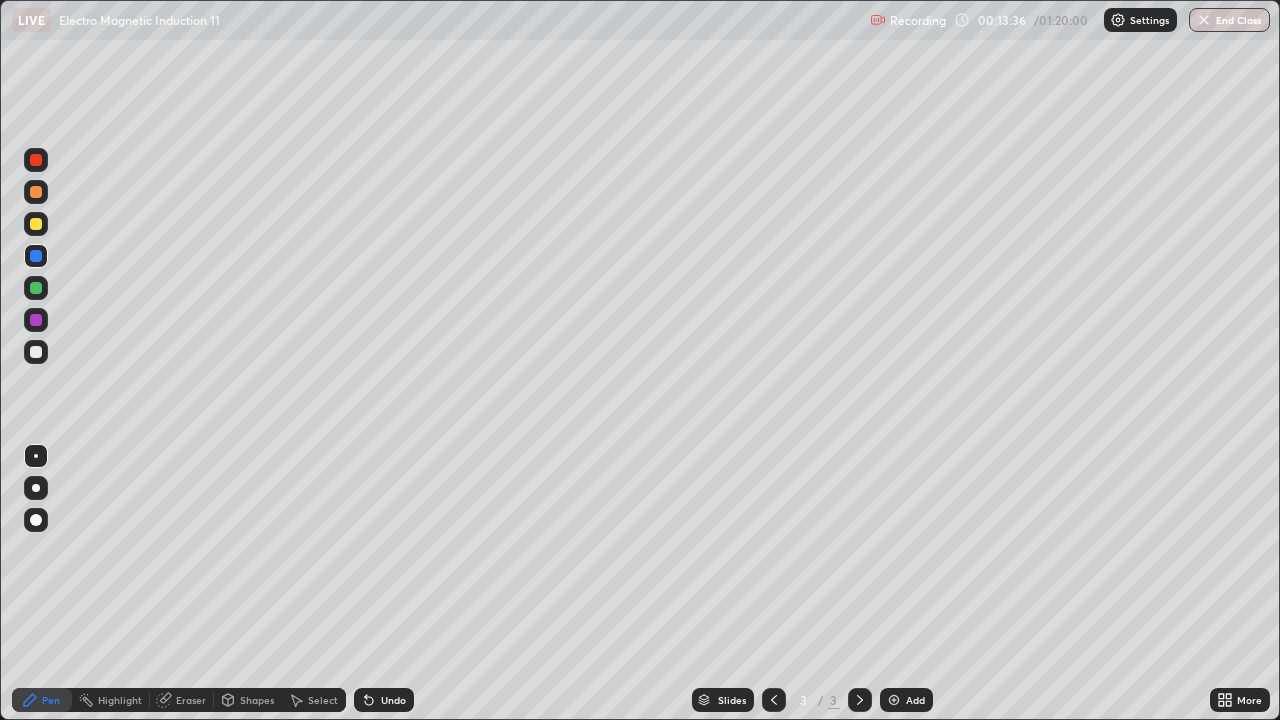click at bounding box center (36, 192) 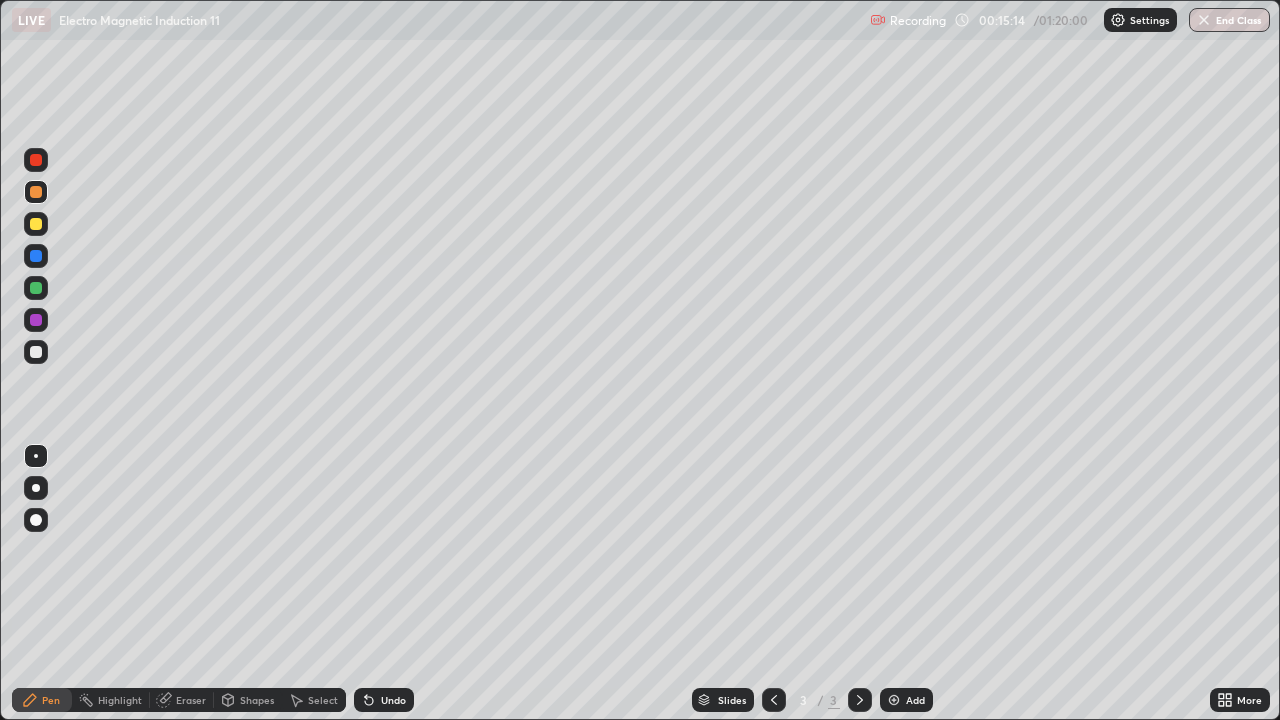 click on "Eraser" at bounding box center (191, 700) 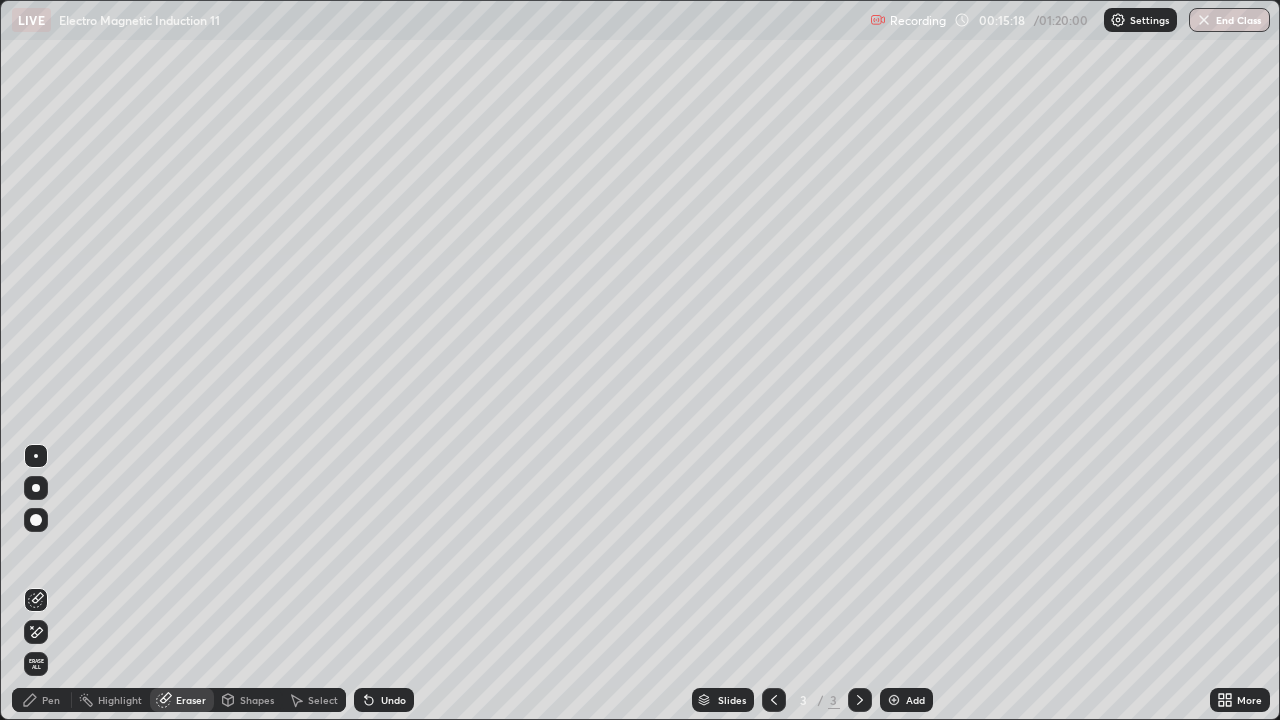 click on "Pen" at bounding box center (51, 700) 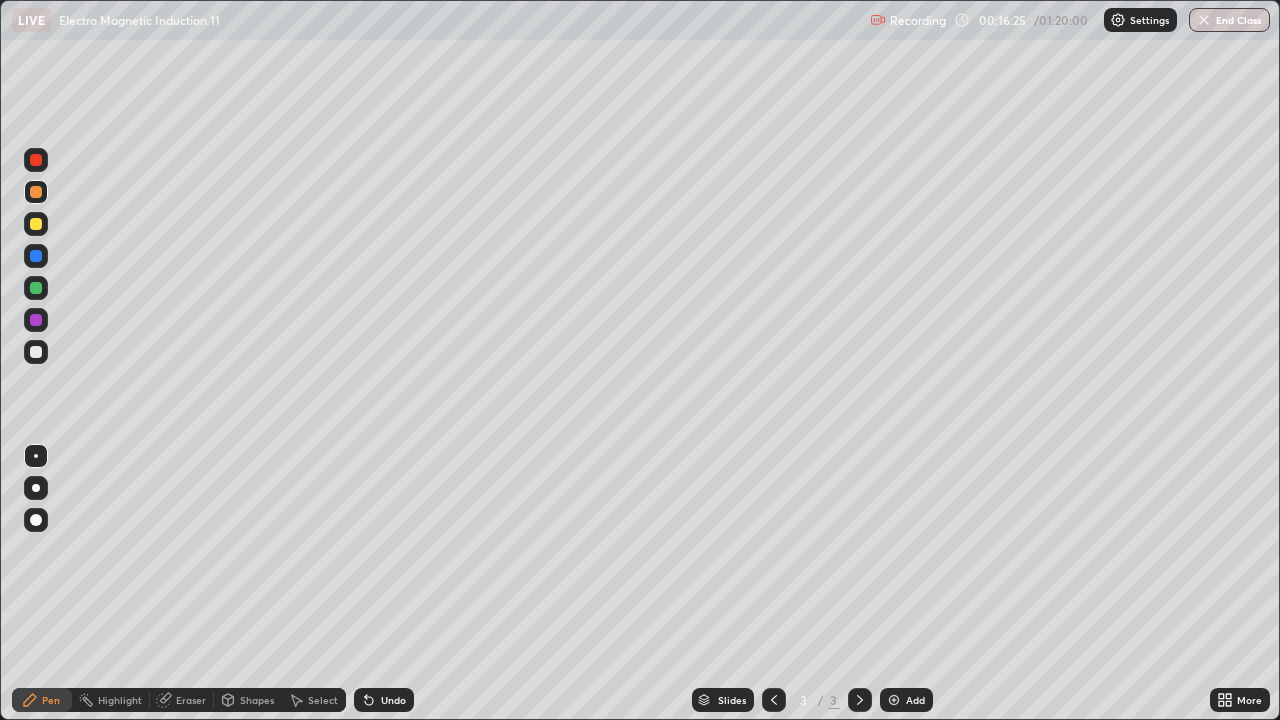 click at bounding box center (894, 700) 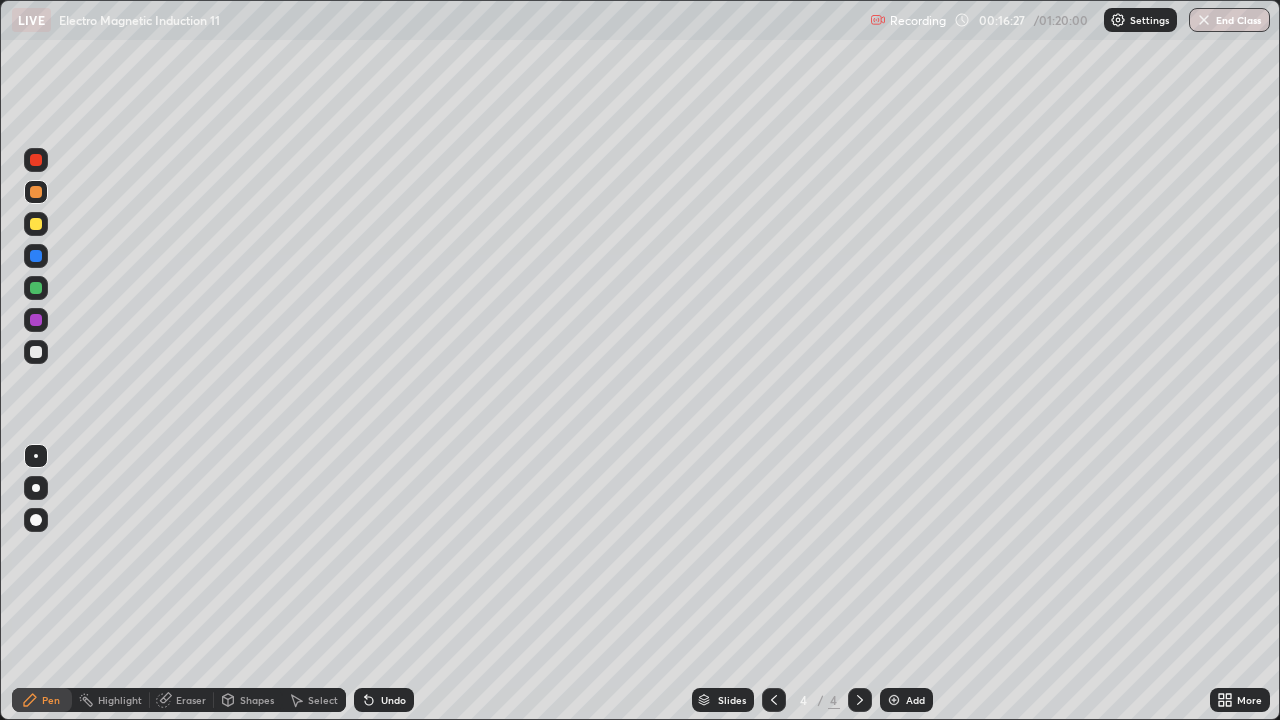 click at bounding box center [36, 192] 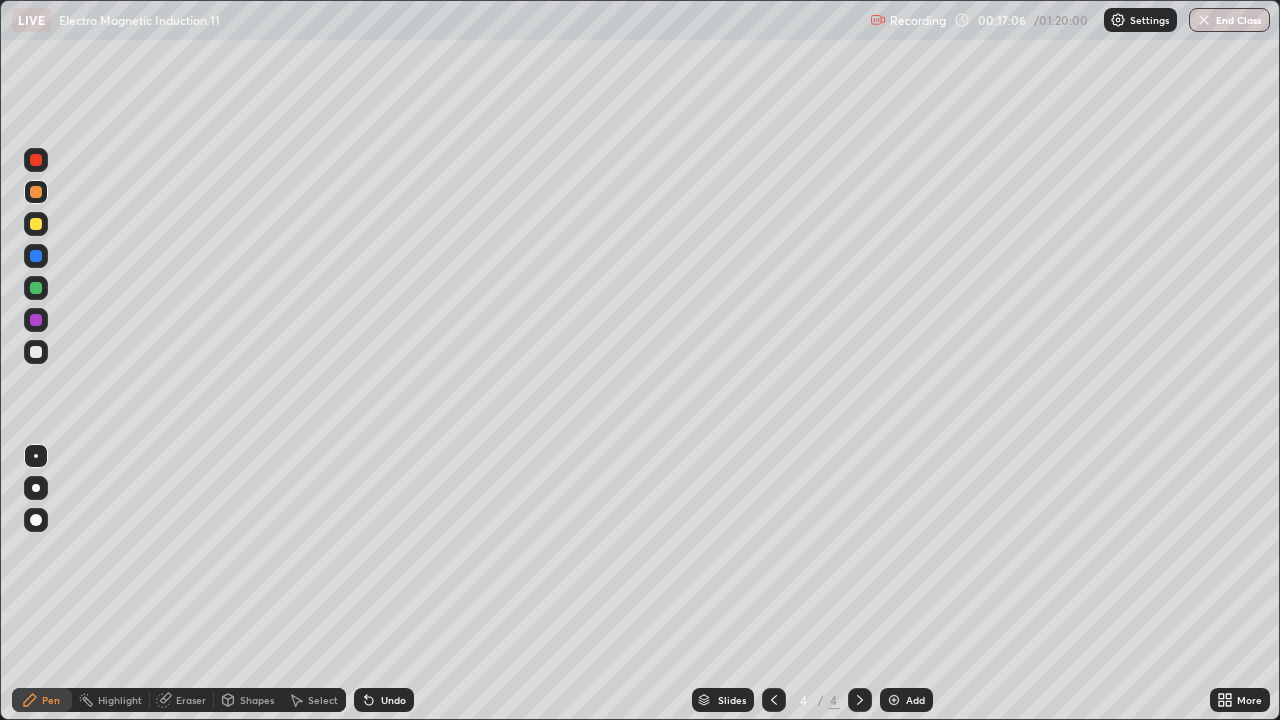 click at bounding box center [36, 256] 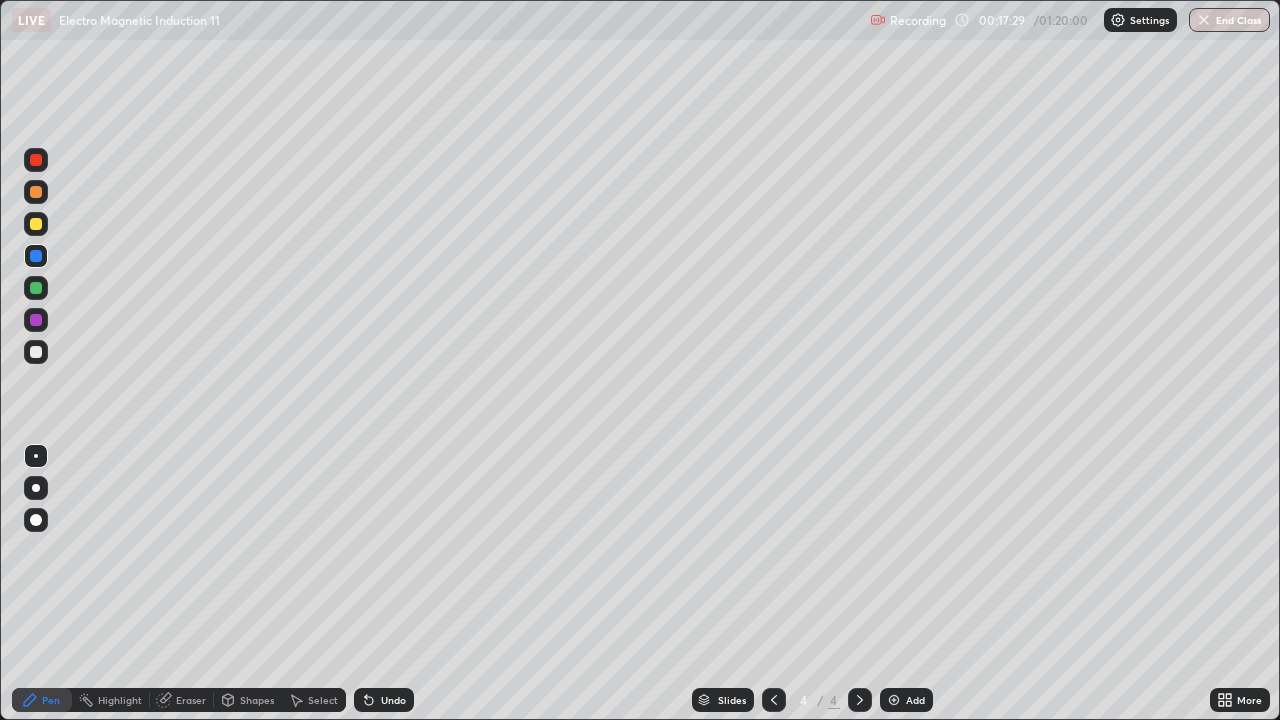 click at bounding box center [36, 192] 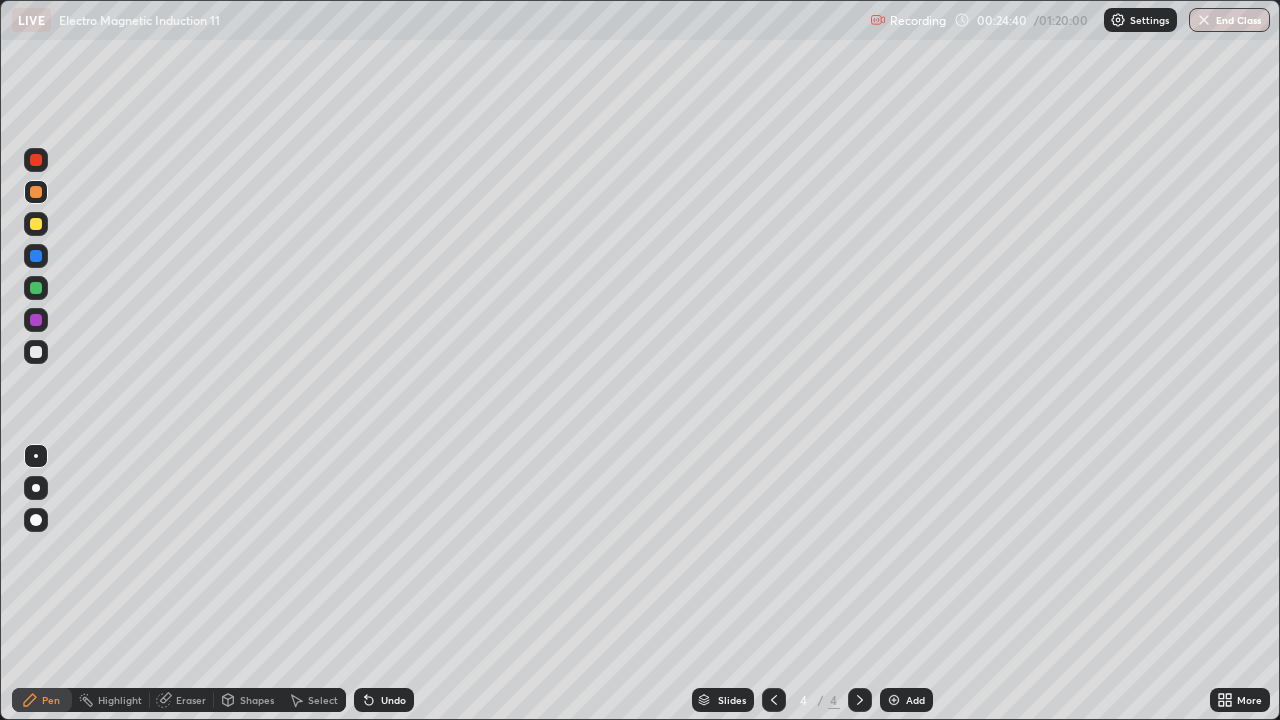 click 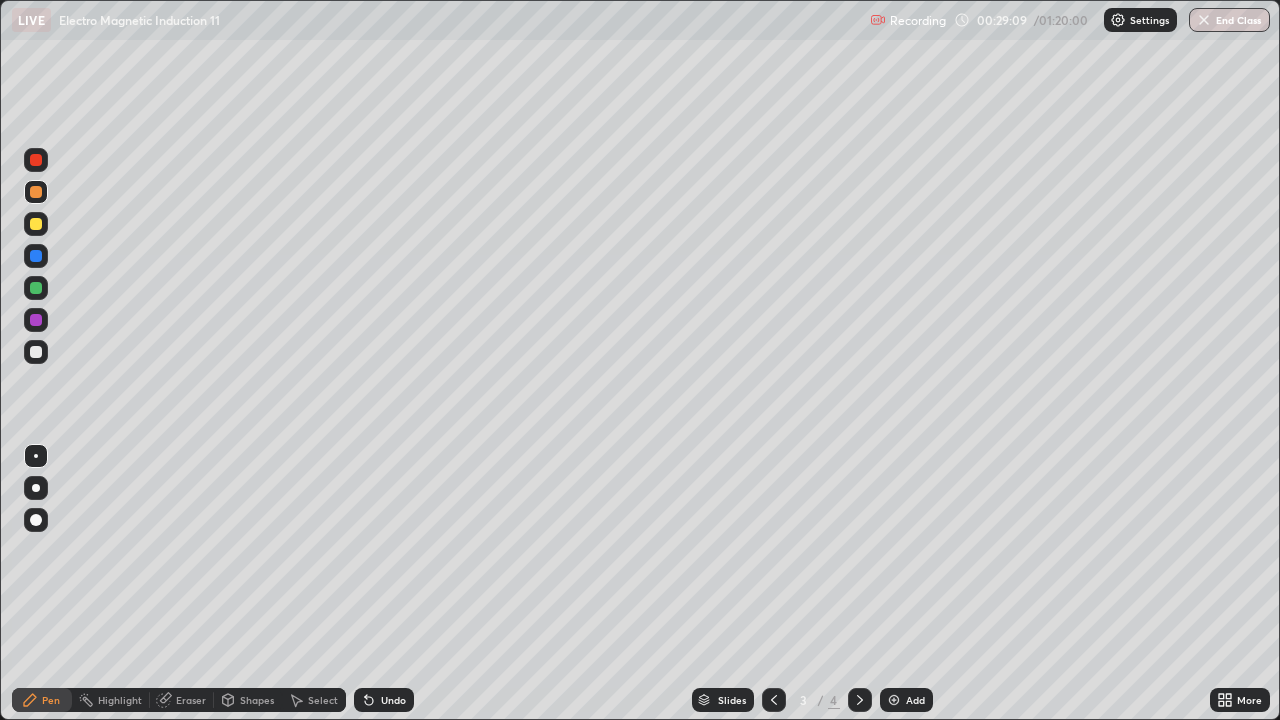 click 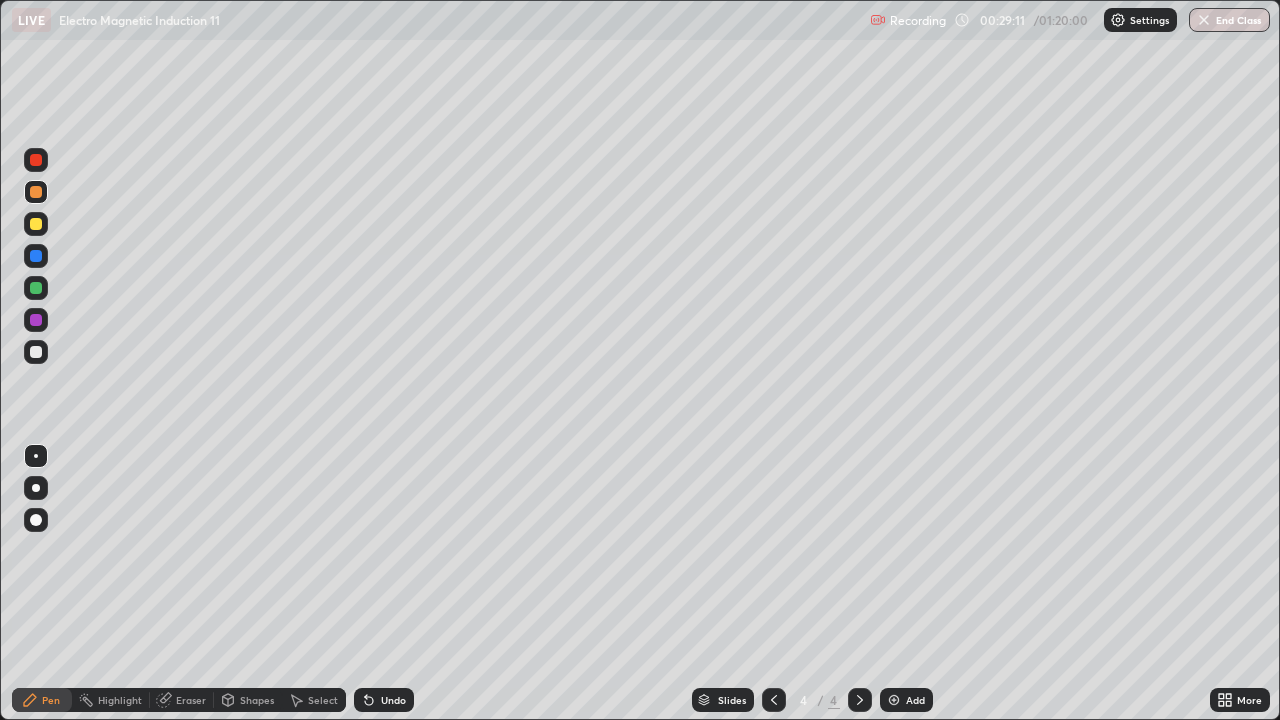 click at bounding box center (894, 700) 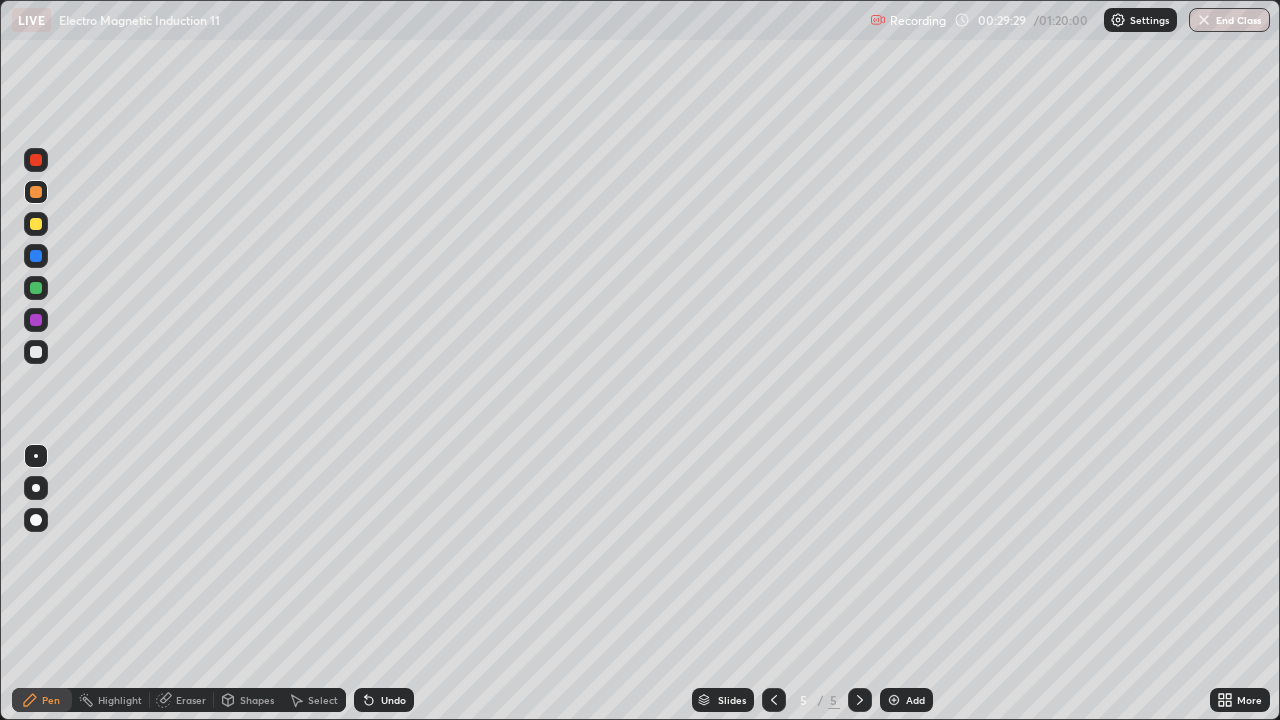 click at bounding box center [36, 256] 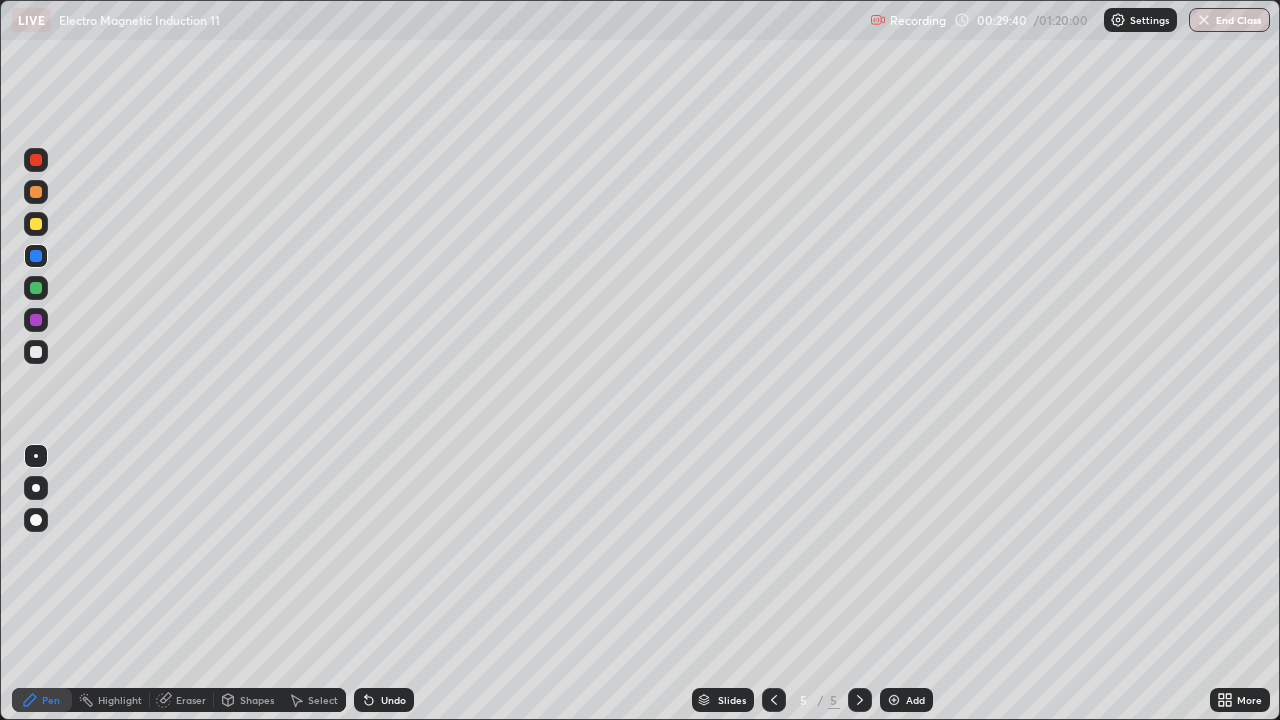 click at bounding box center [36, 192] 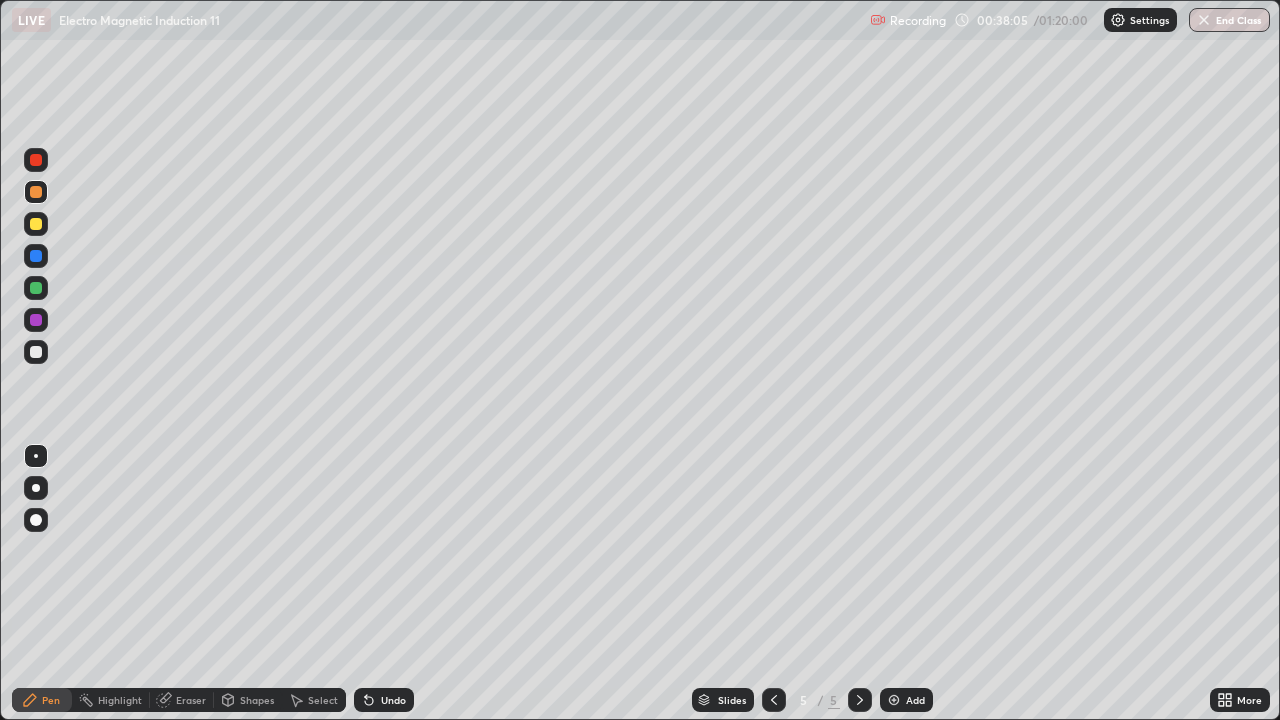 click at bounding box center [894, 700] 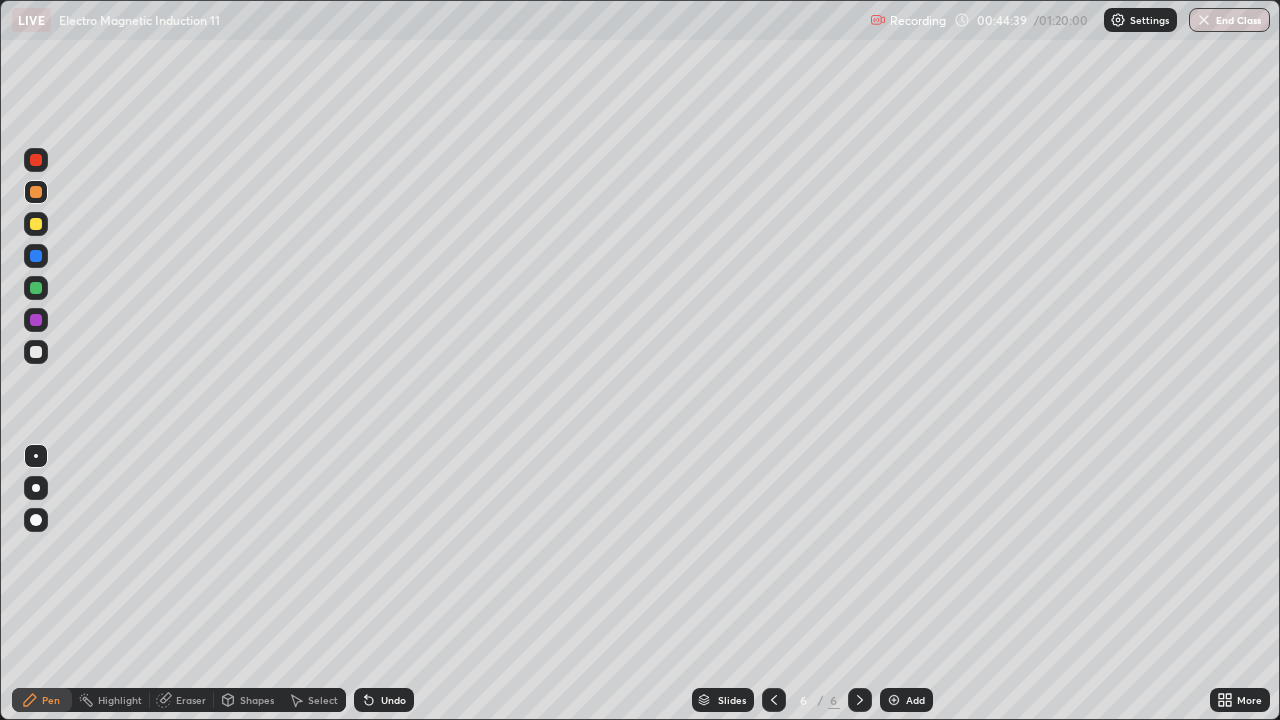click at bounding box center (894, 700) 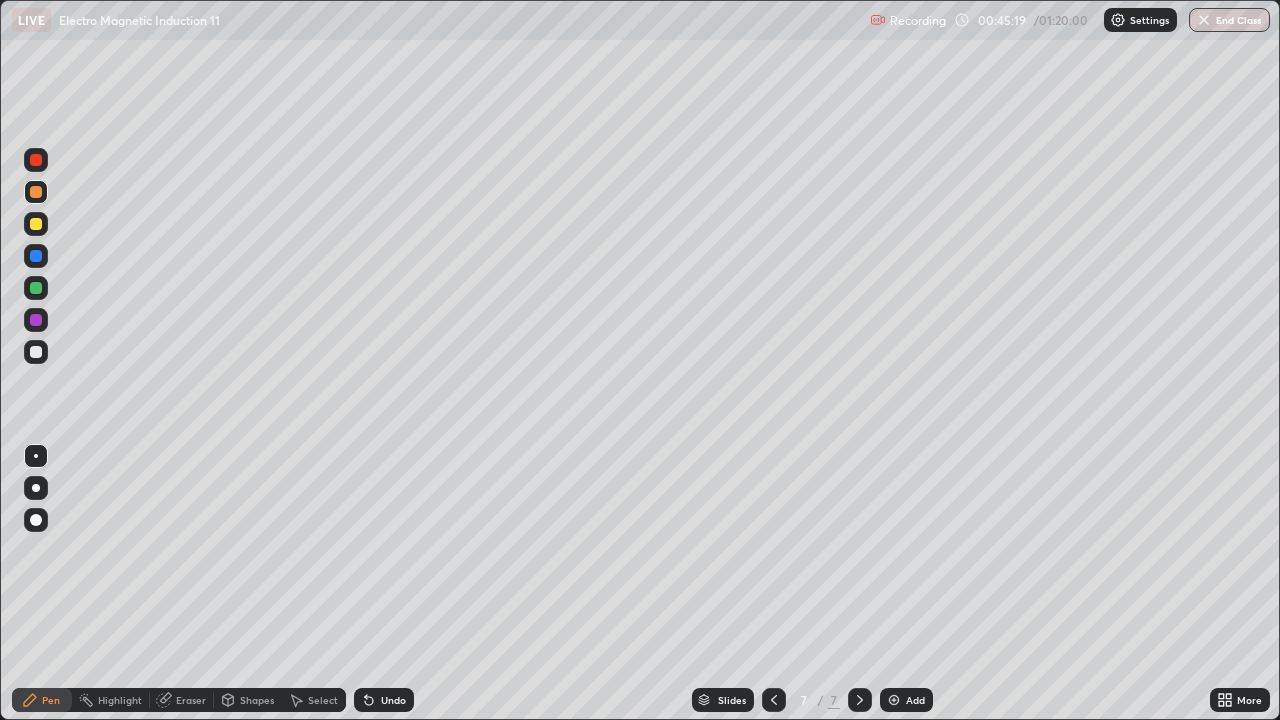 click on "Eraser" at bounding box center (191, 700) 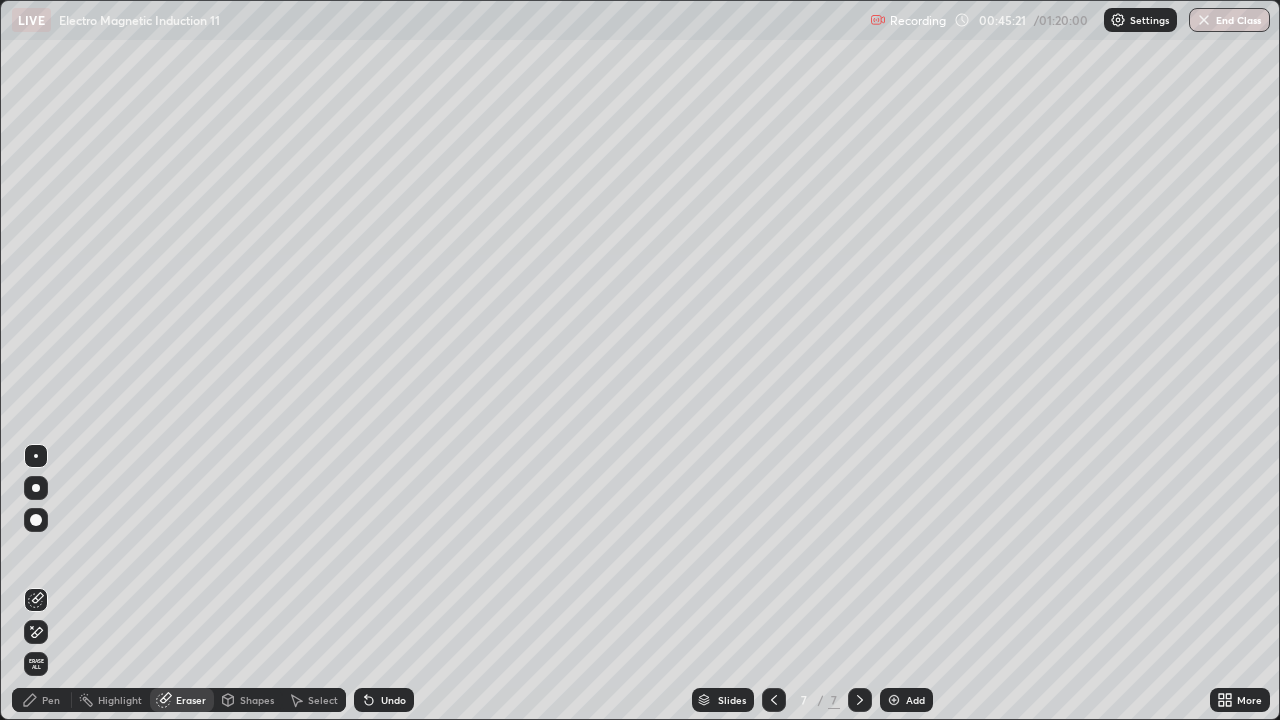 click on "Pen" at bounding box center [42, 700] 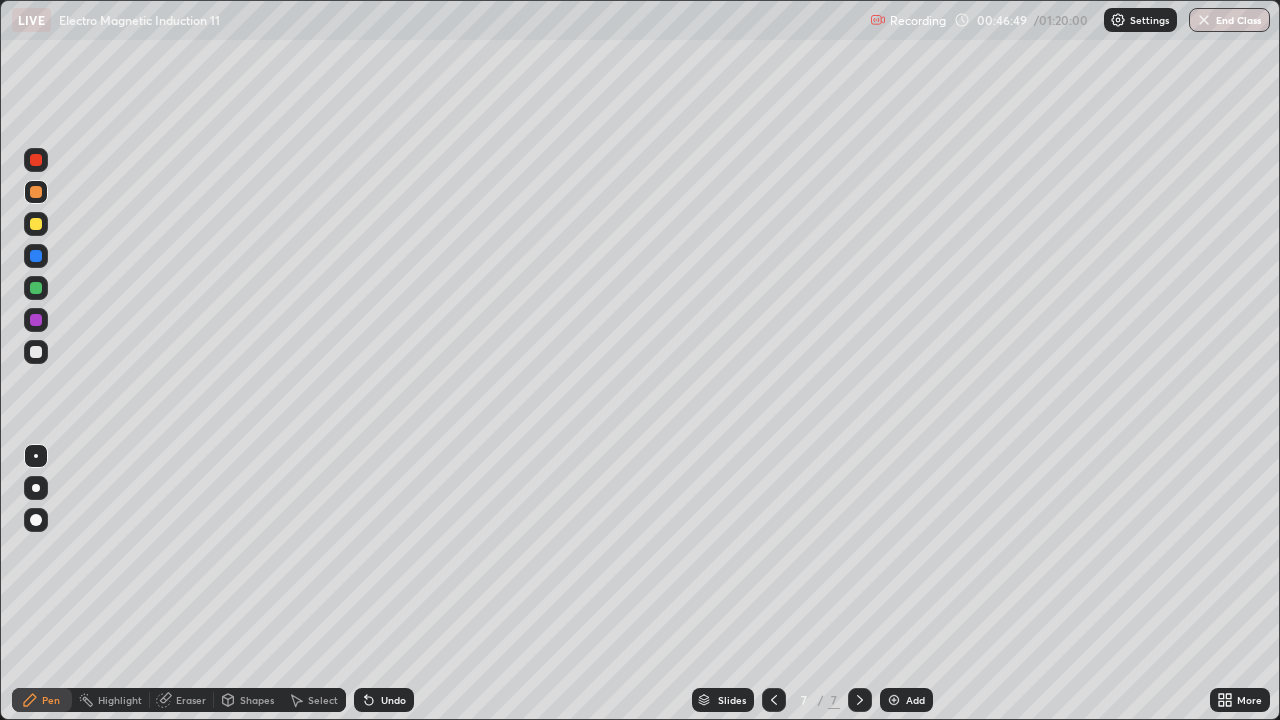 click at bounding box center [894, 700] 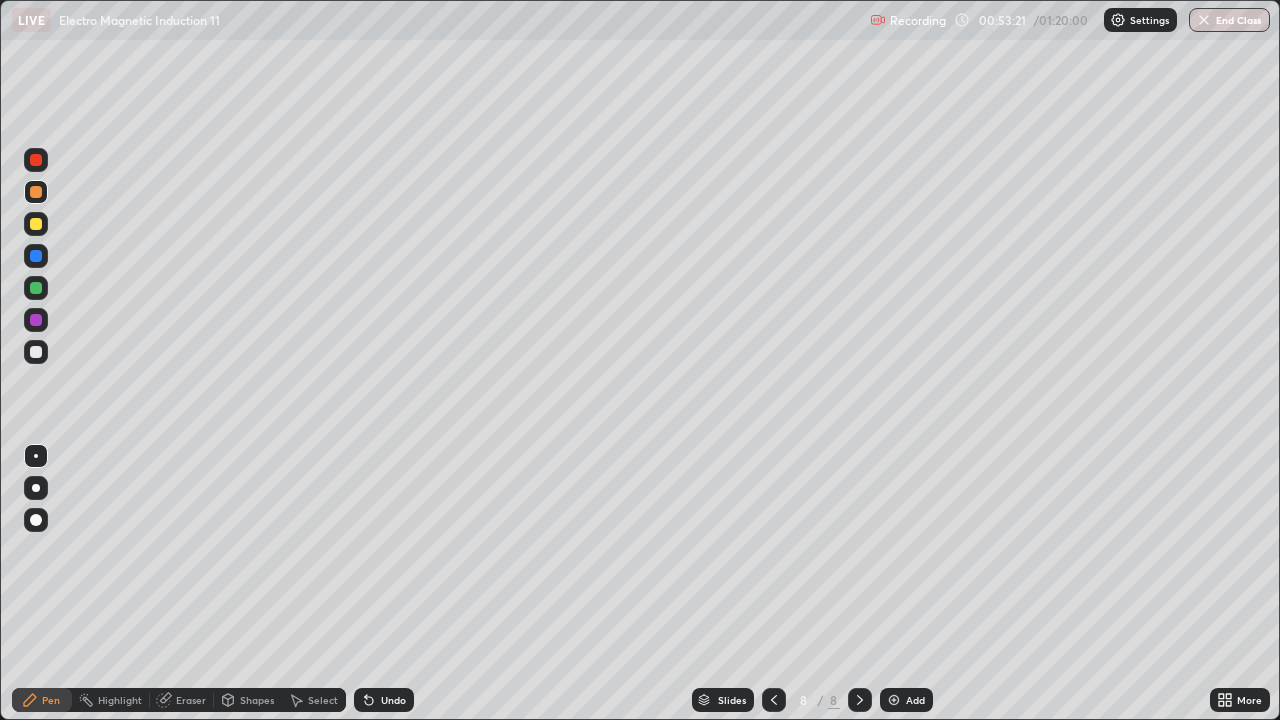 click at bounding box center (894, 700) 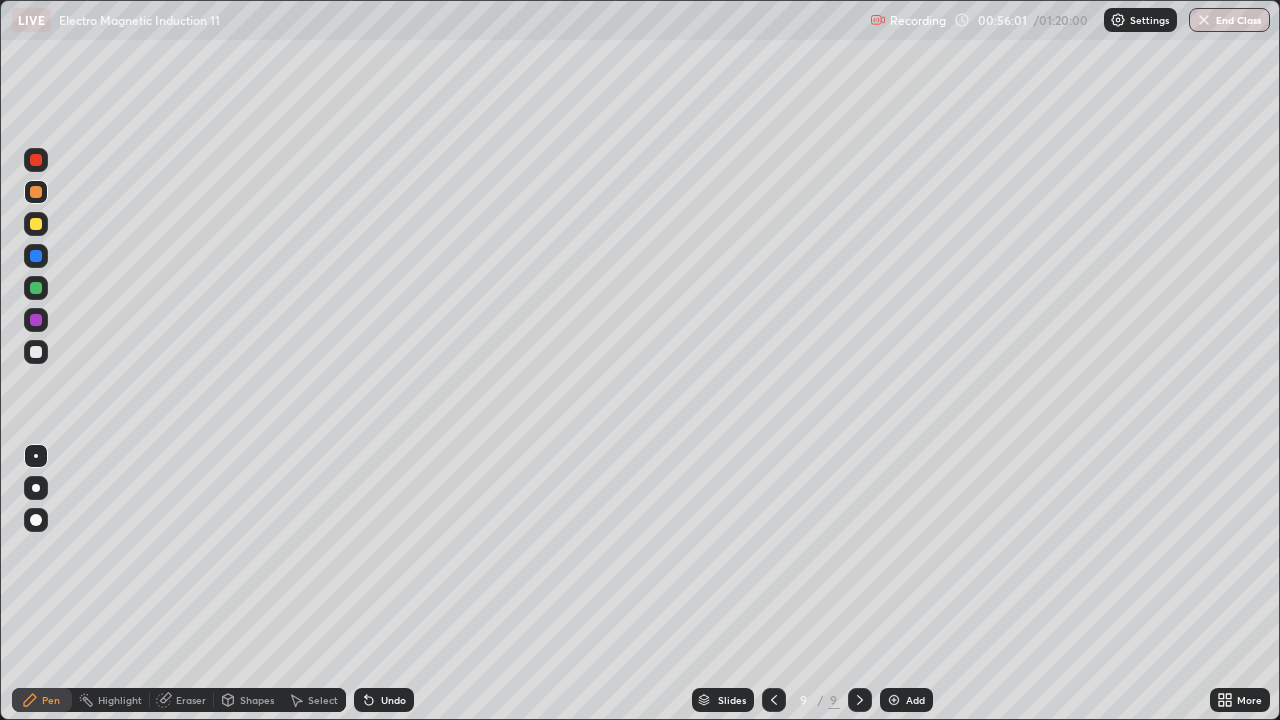click 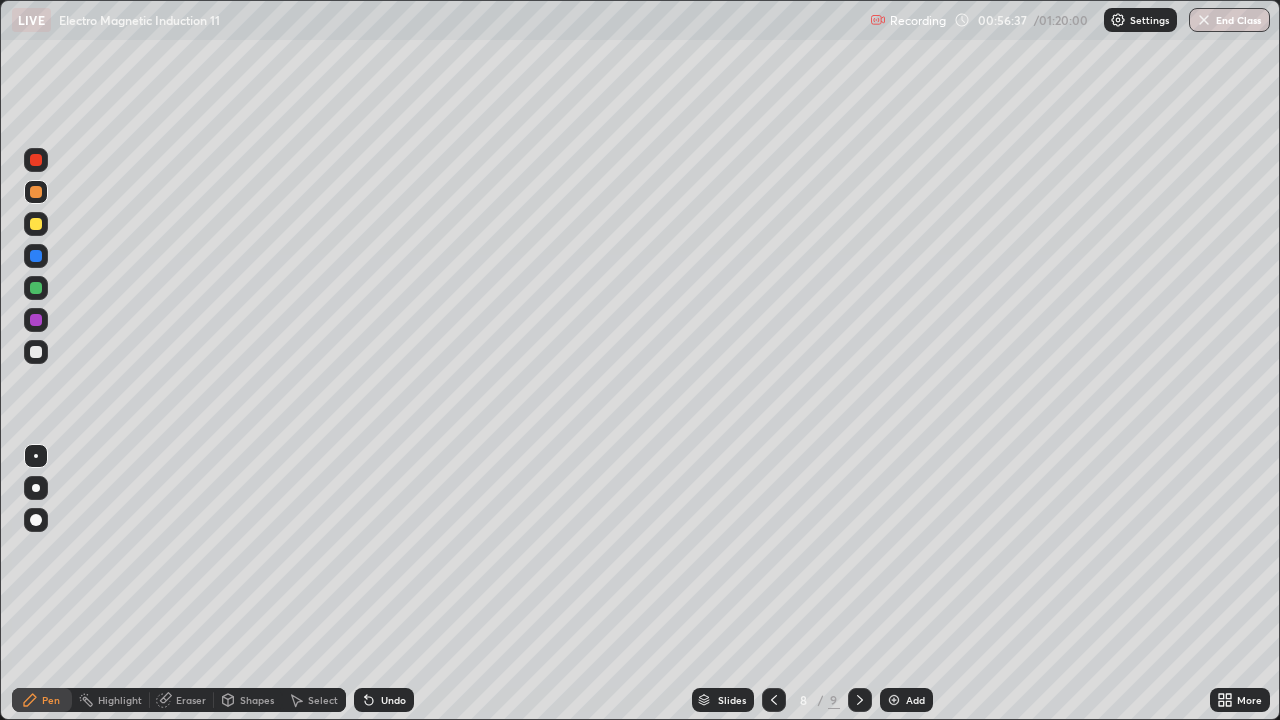 click 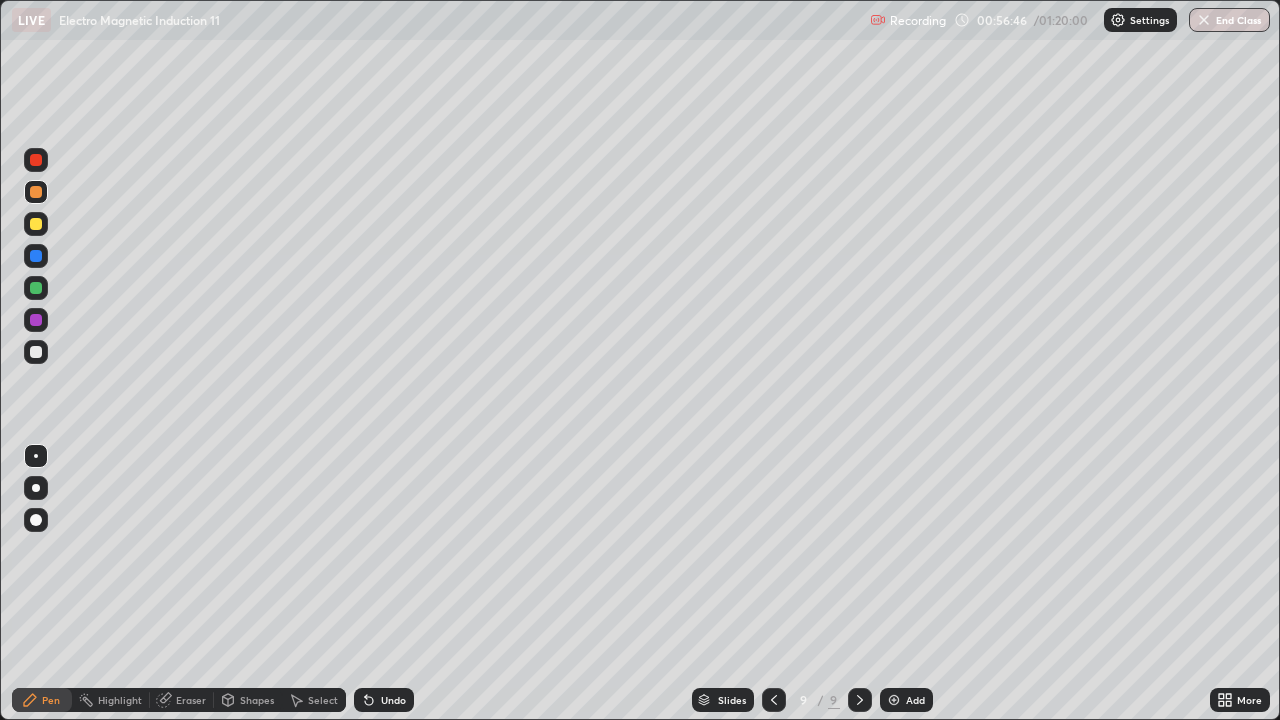 click at bounding box center [894, 700] 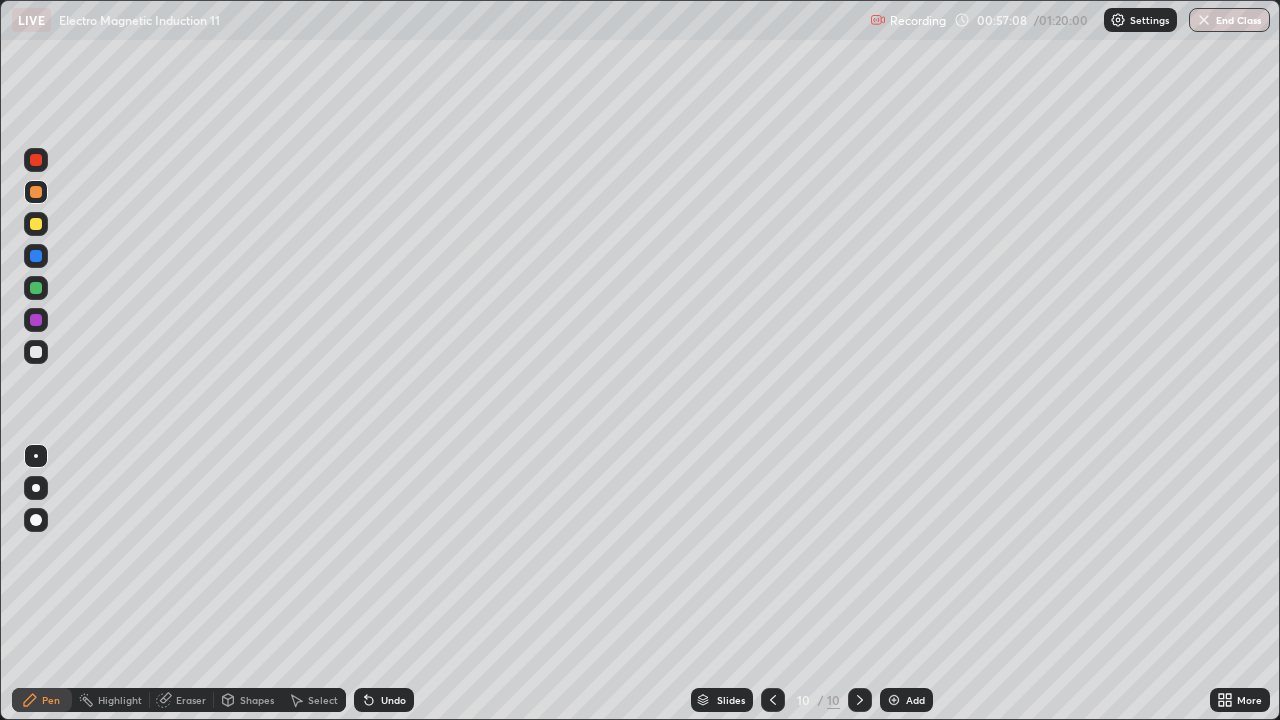 click at bounding box center [36, 256] 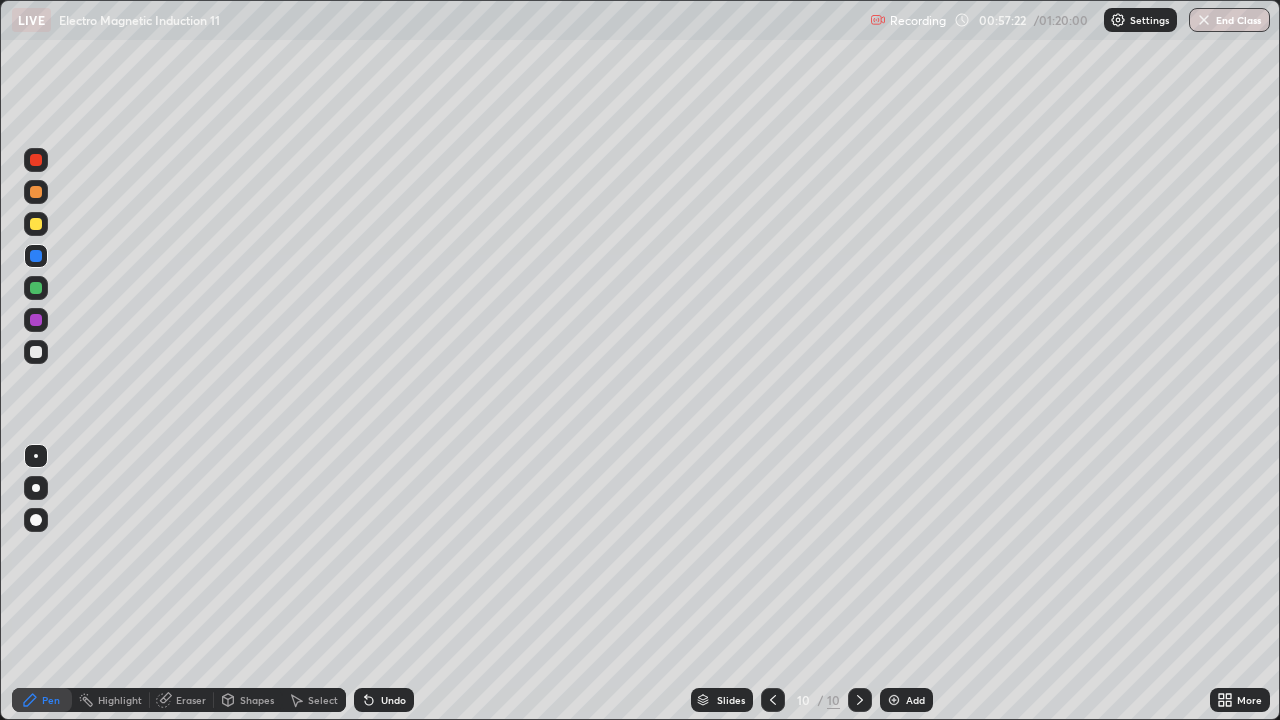 click at bounding box center (36, 192) 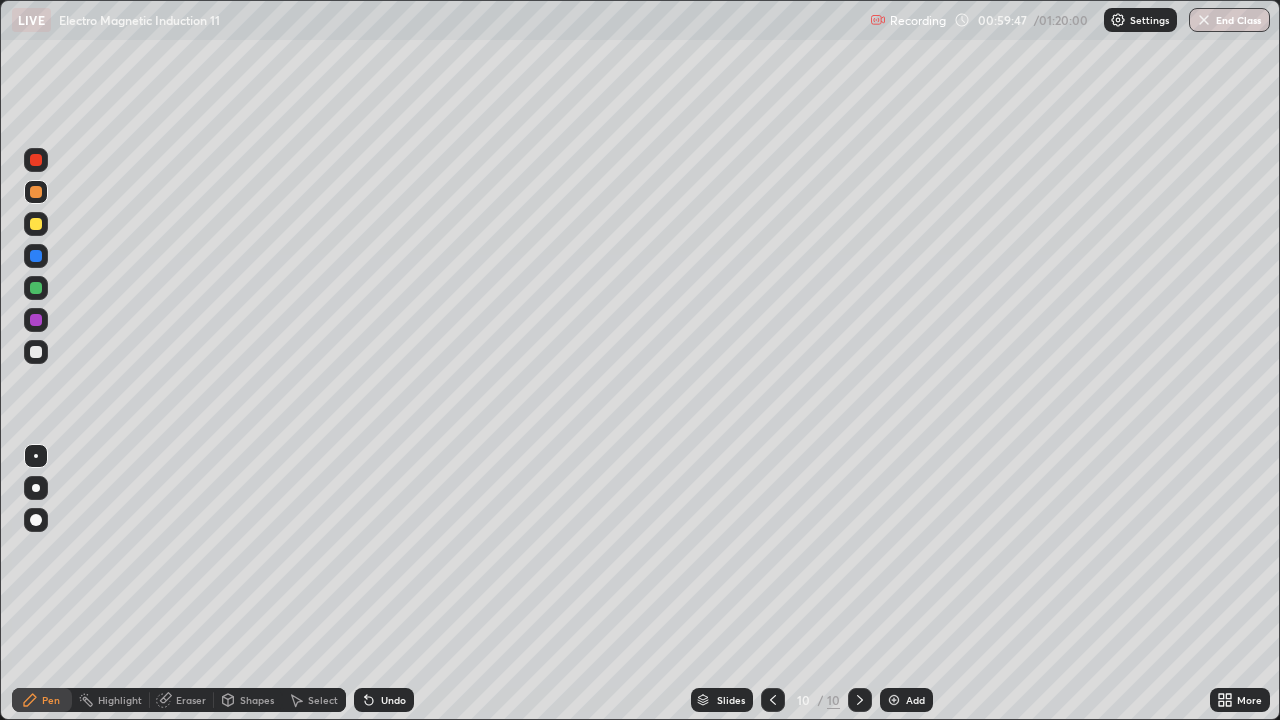 click at bounding box center (36, 288) 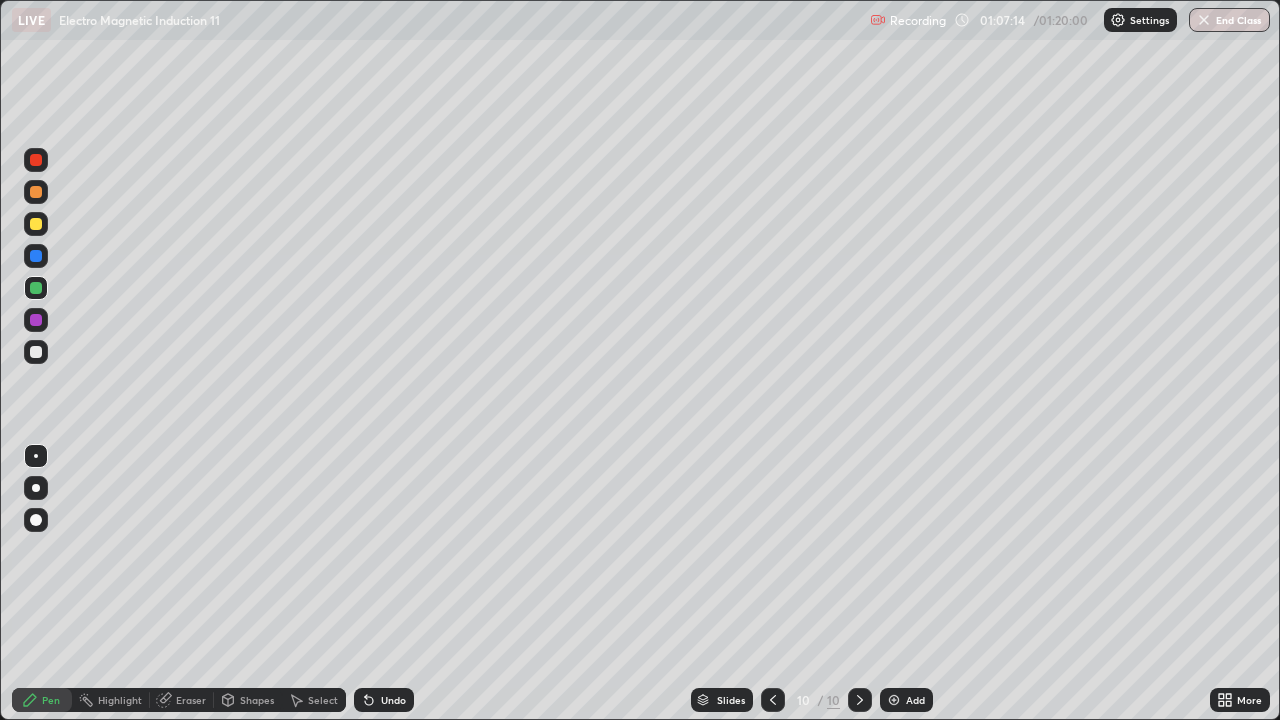 click on "Add" at bounding box center [915, 700] 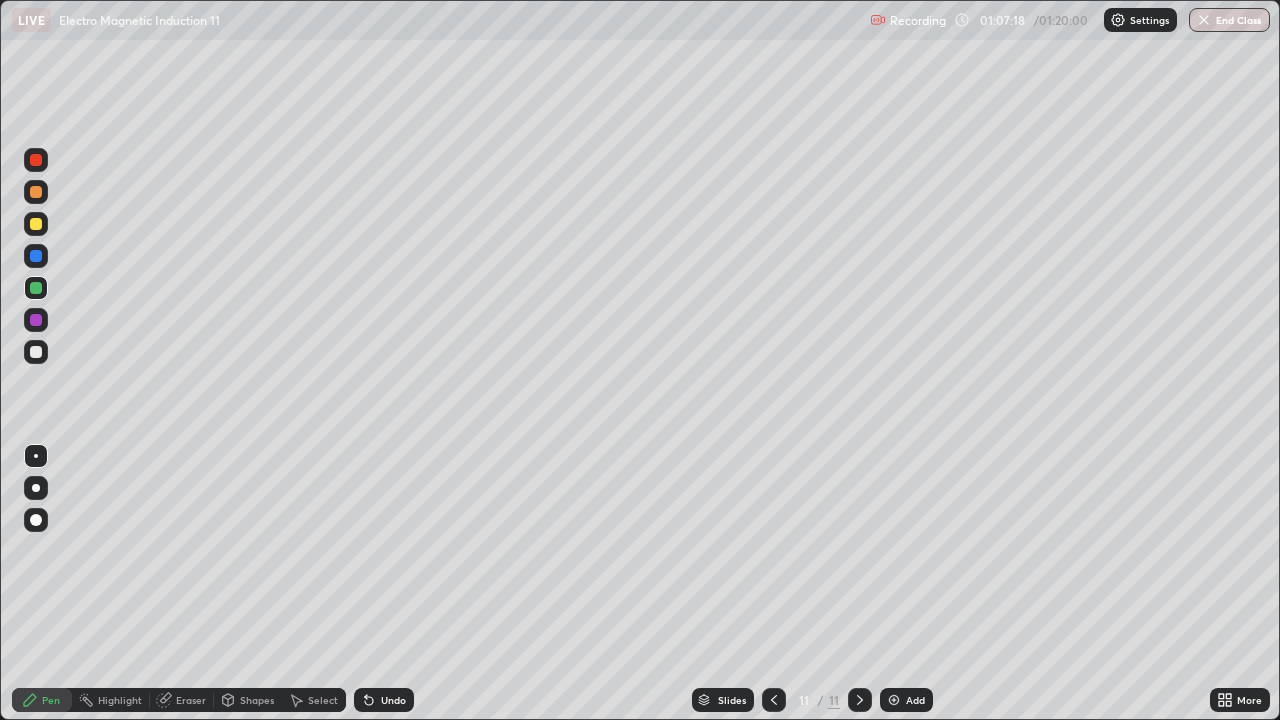 click 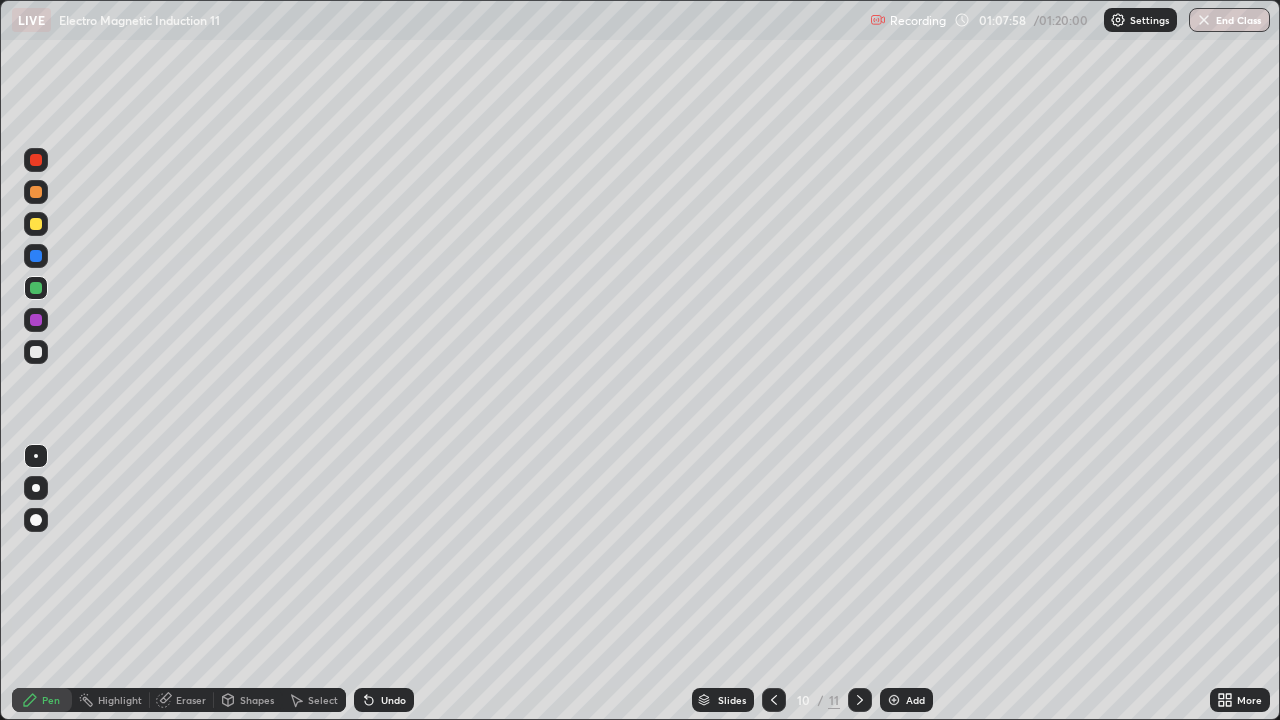 click at bounding box center [894, 700] 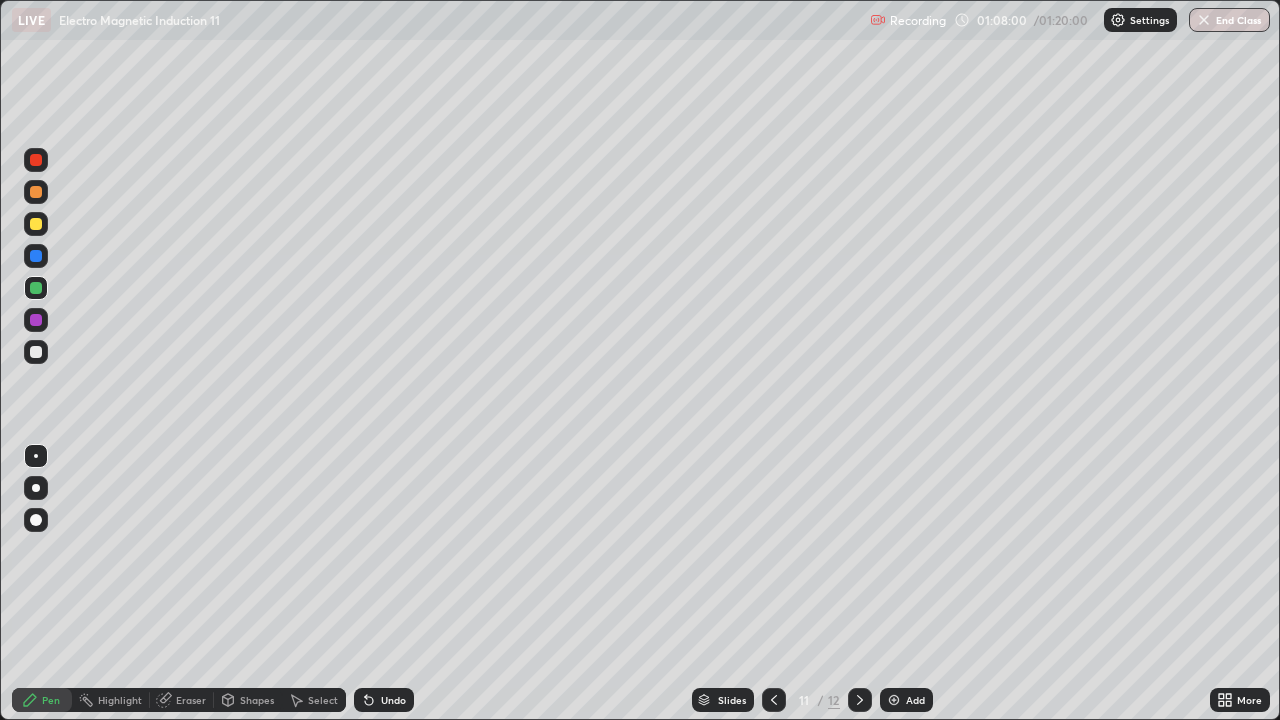 click at bounding box center (36, 192) 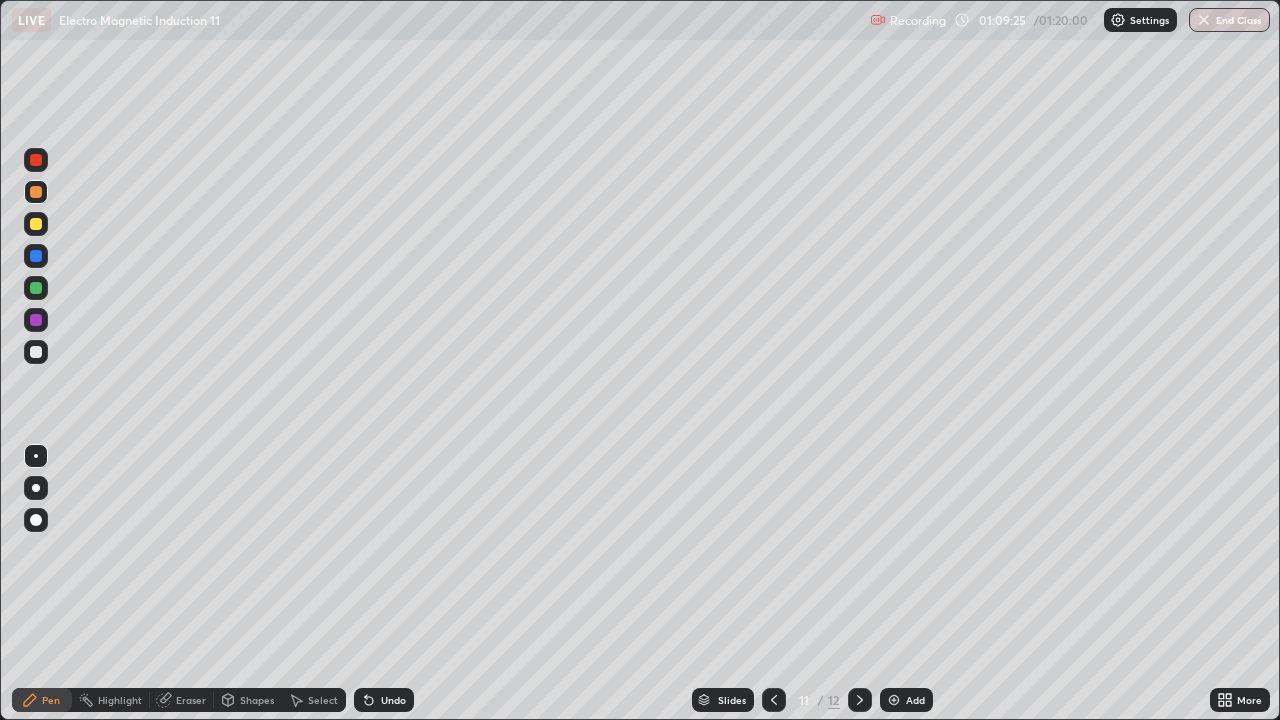click 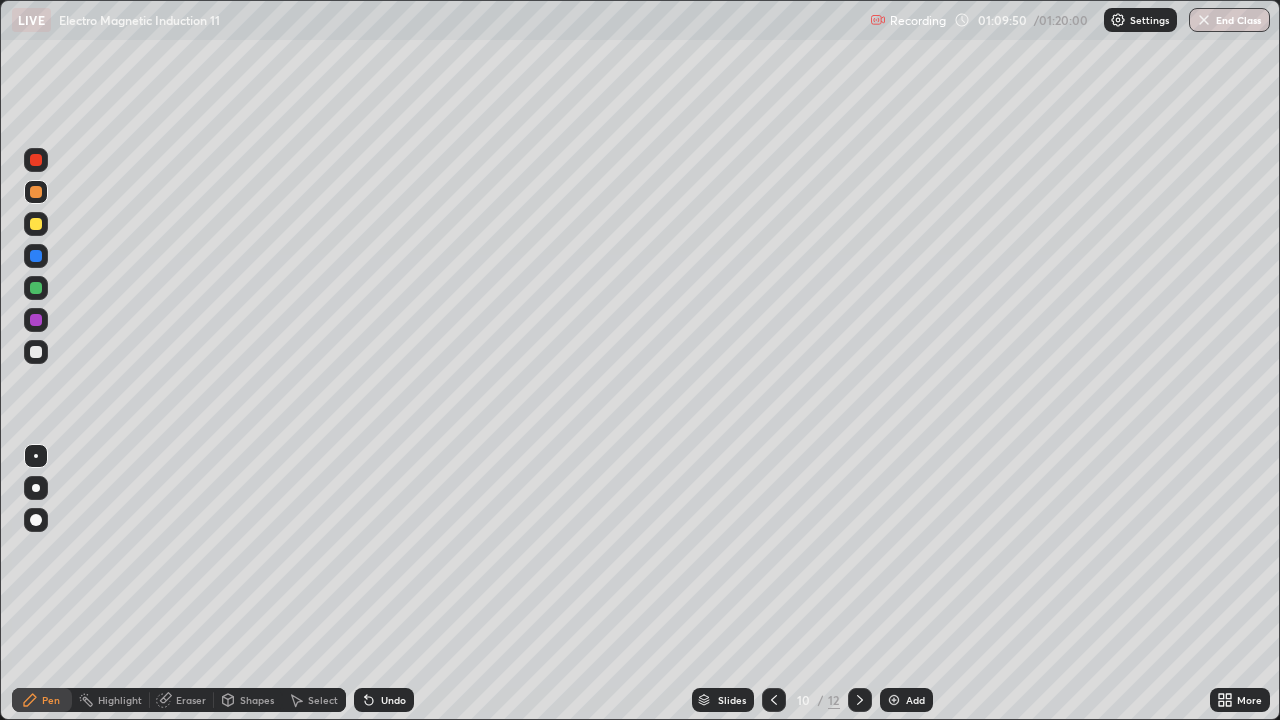 click 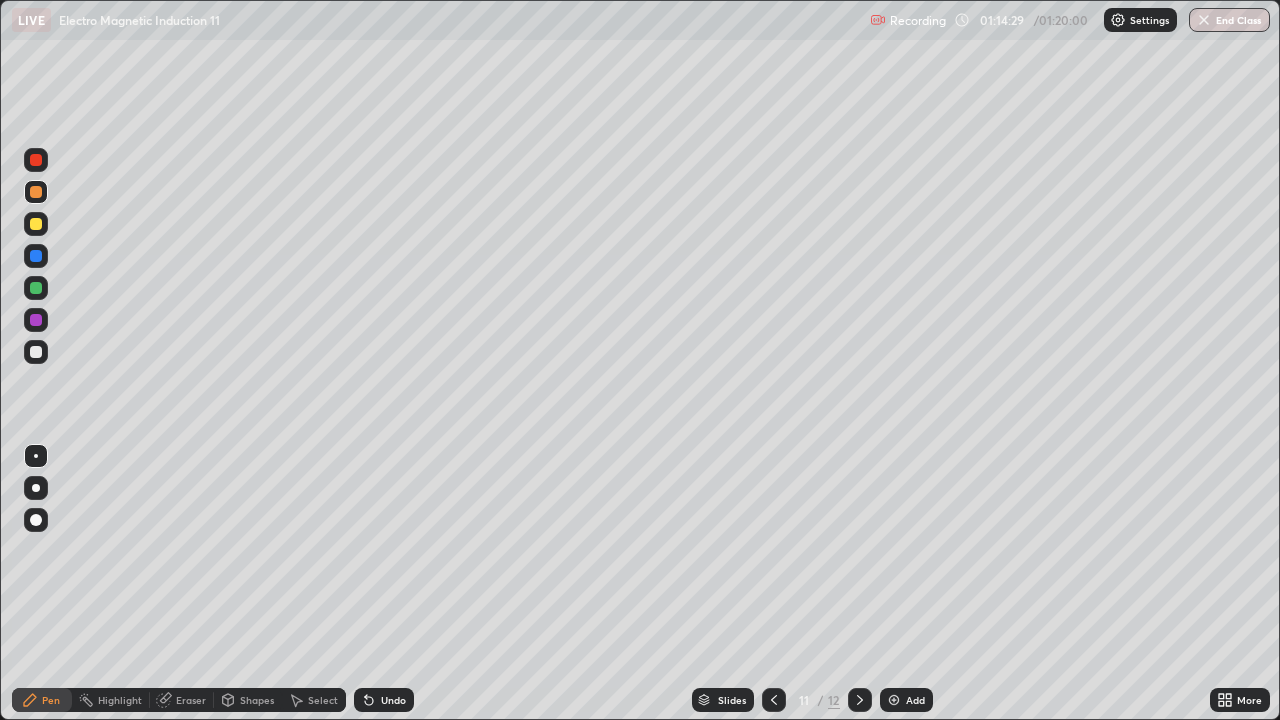 click at bounding box center [1204, 20] 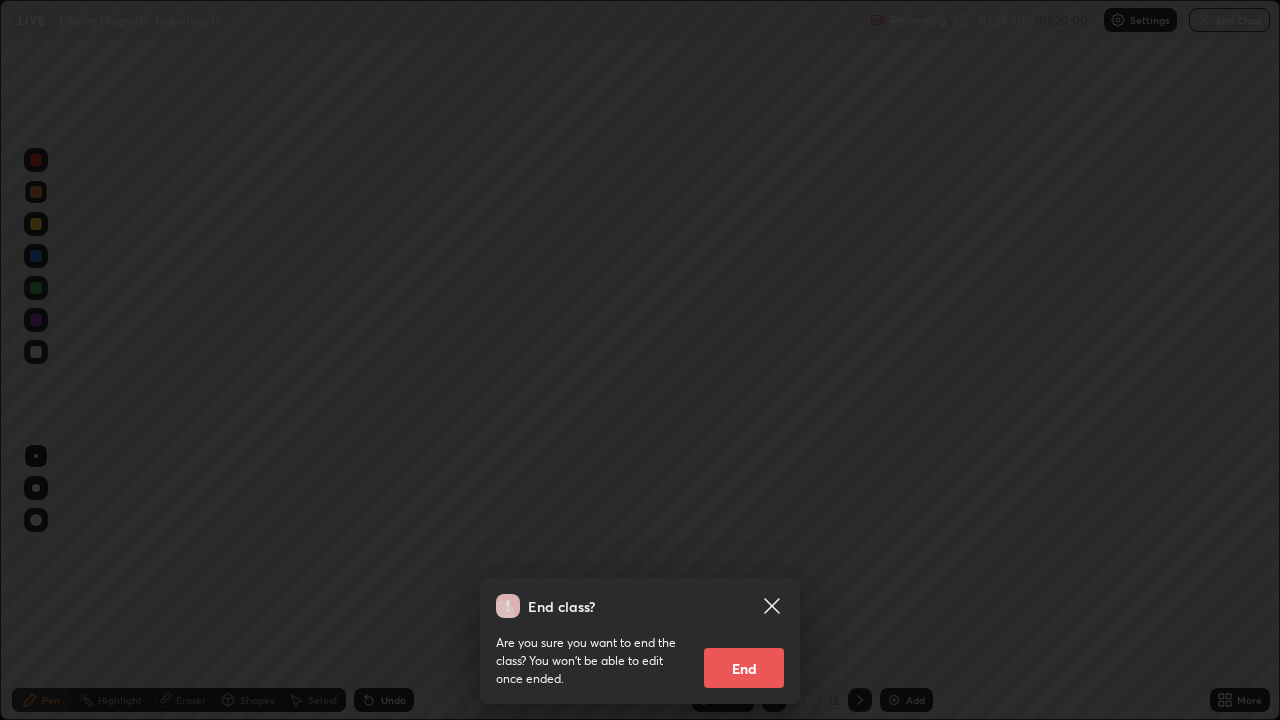 click on "Are you sure you want to end the class? You won’t be able to edit once ended. End" at bounding box center [640, 653] 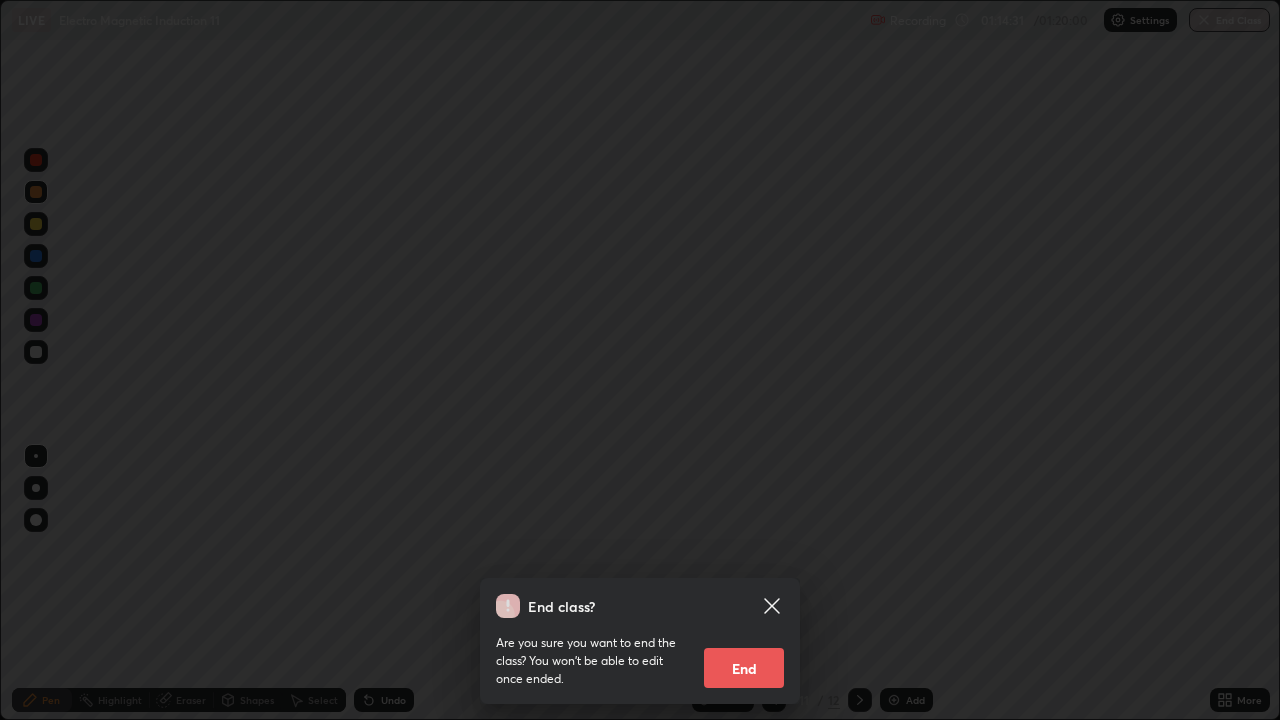 click on "End" at bounding box center [744, 668] 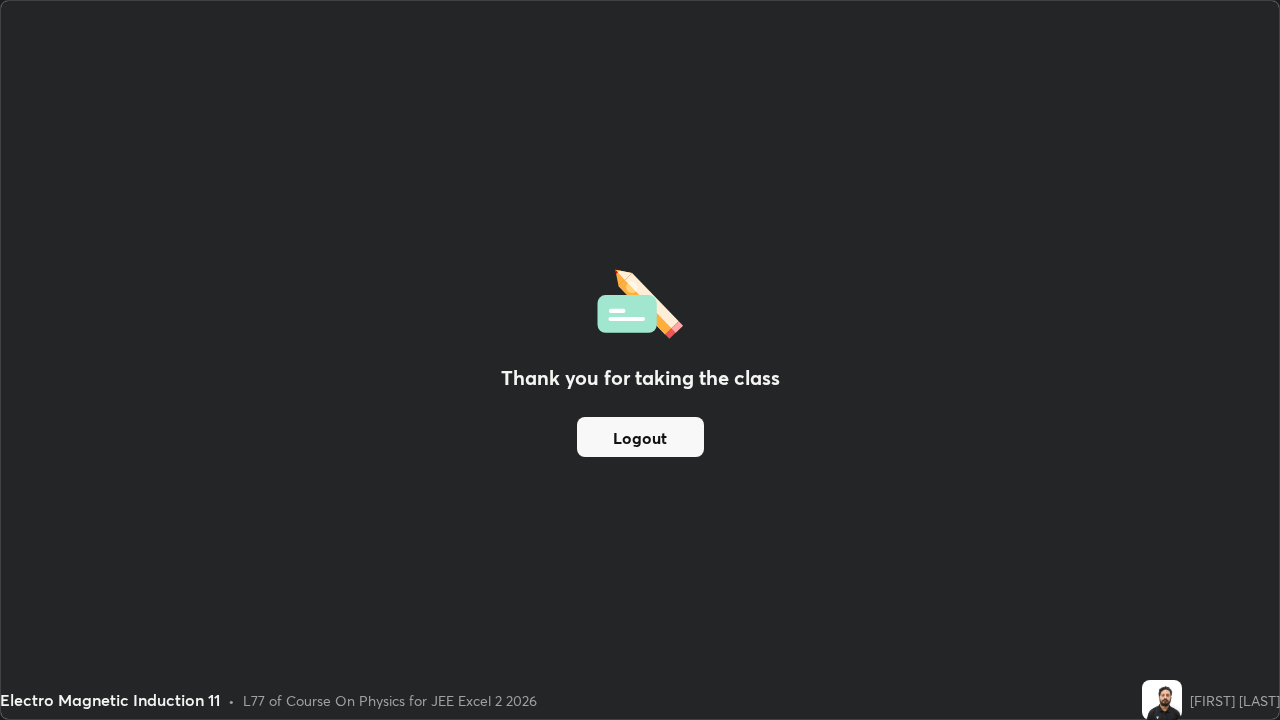 click on "Logout" at bounding box center (640, 437) 